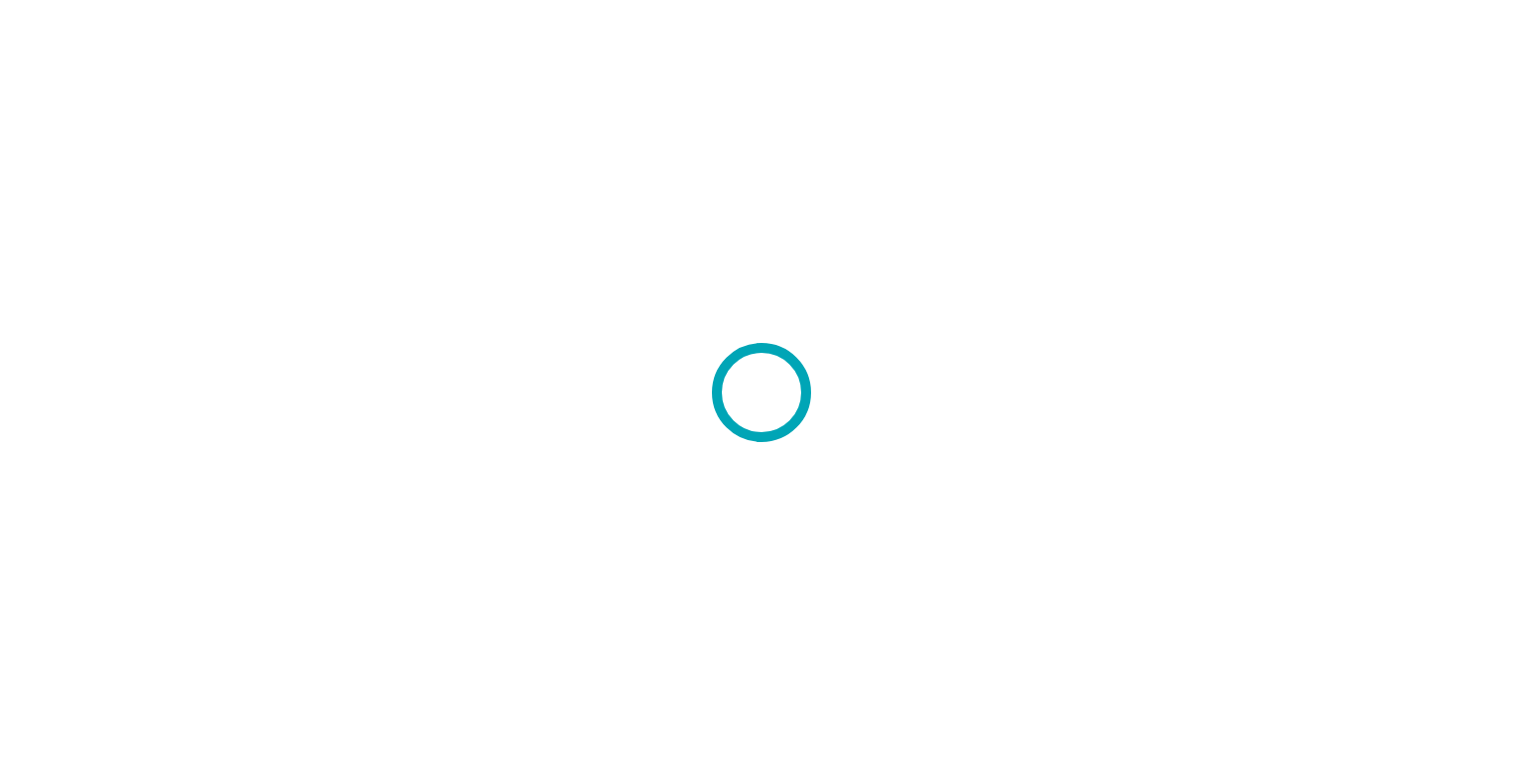 scroll, scrollTop: 0, scrollLeft: 0, axis: both 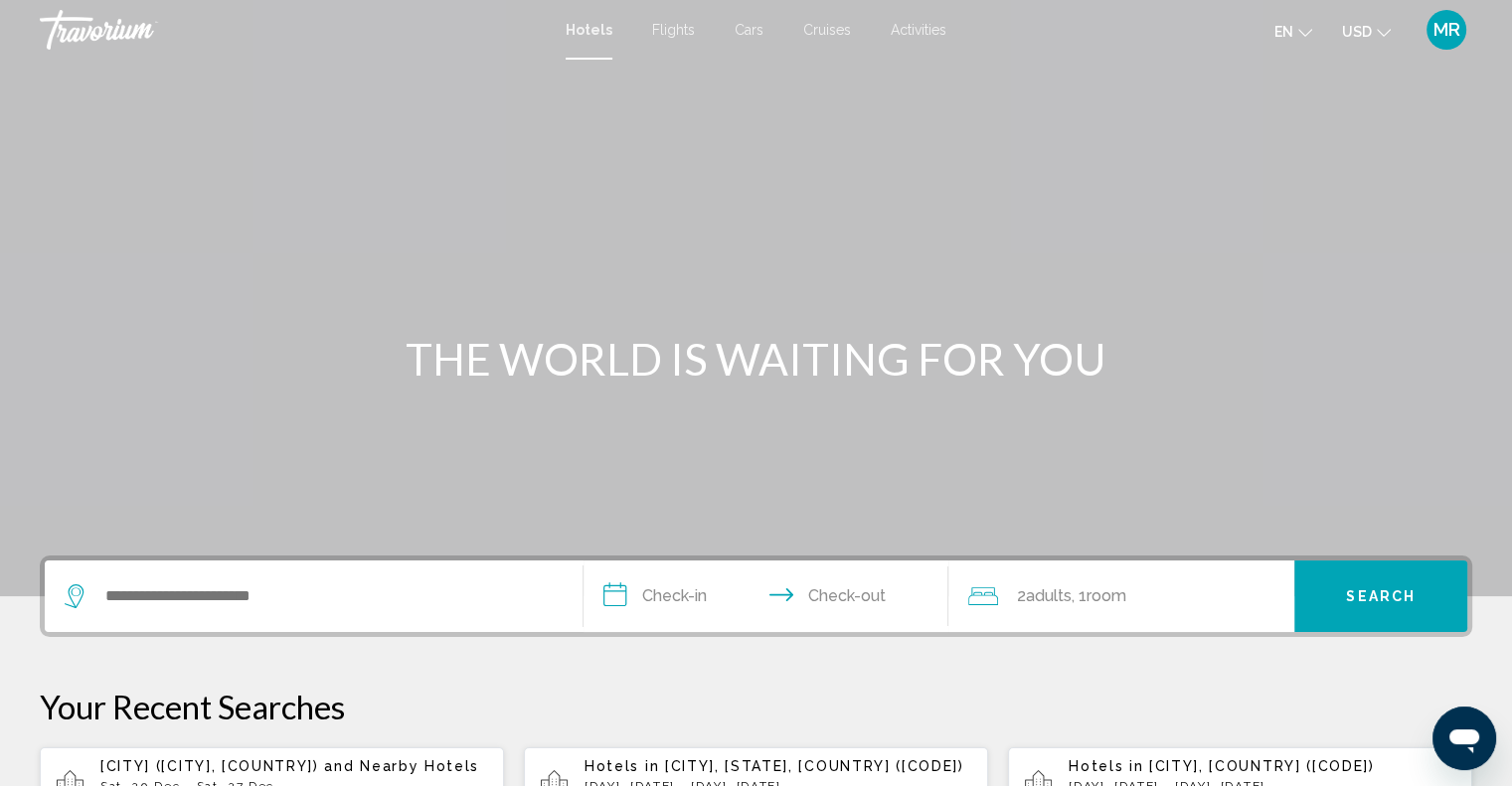 click on "Flights" at bounding box center (673, 30) 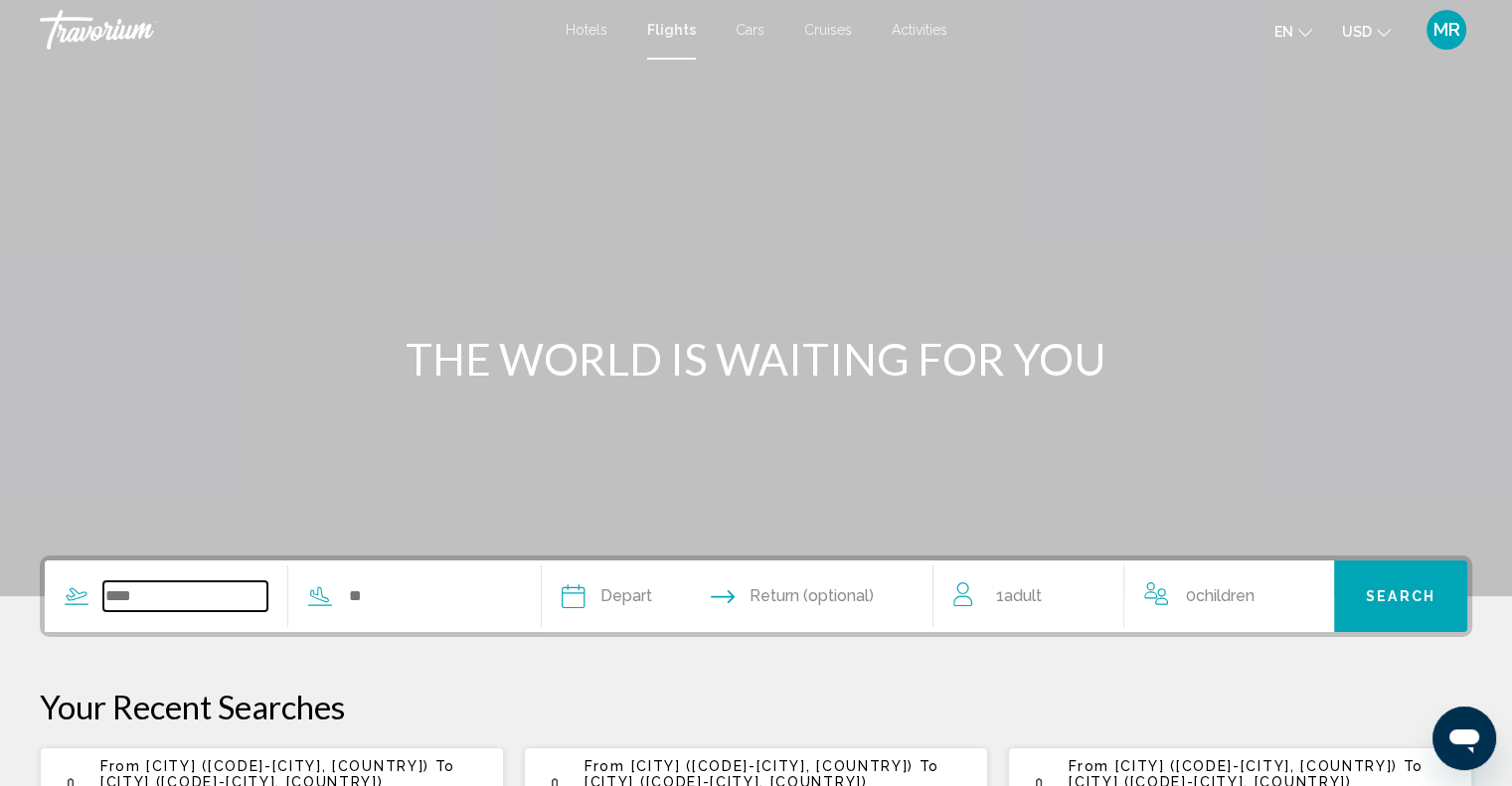 click at bounding box center (185, 596) 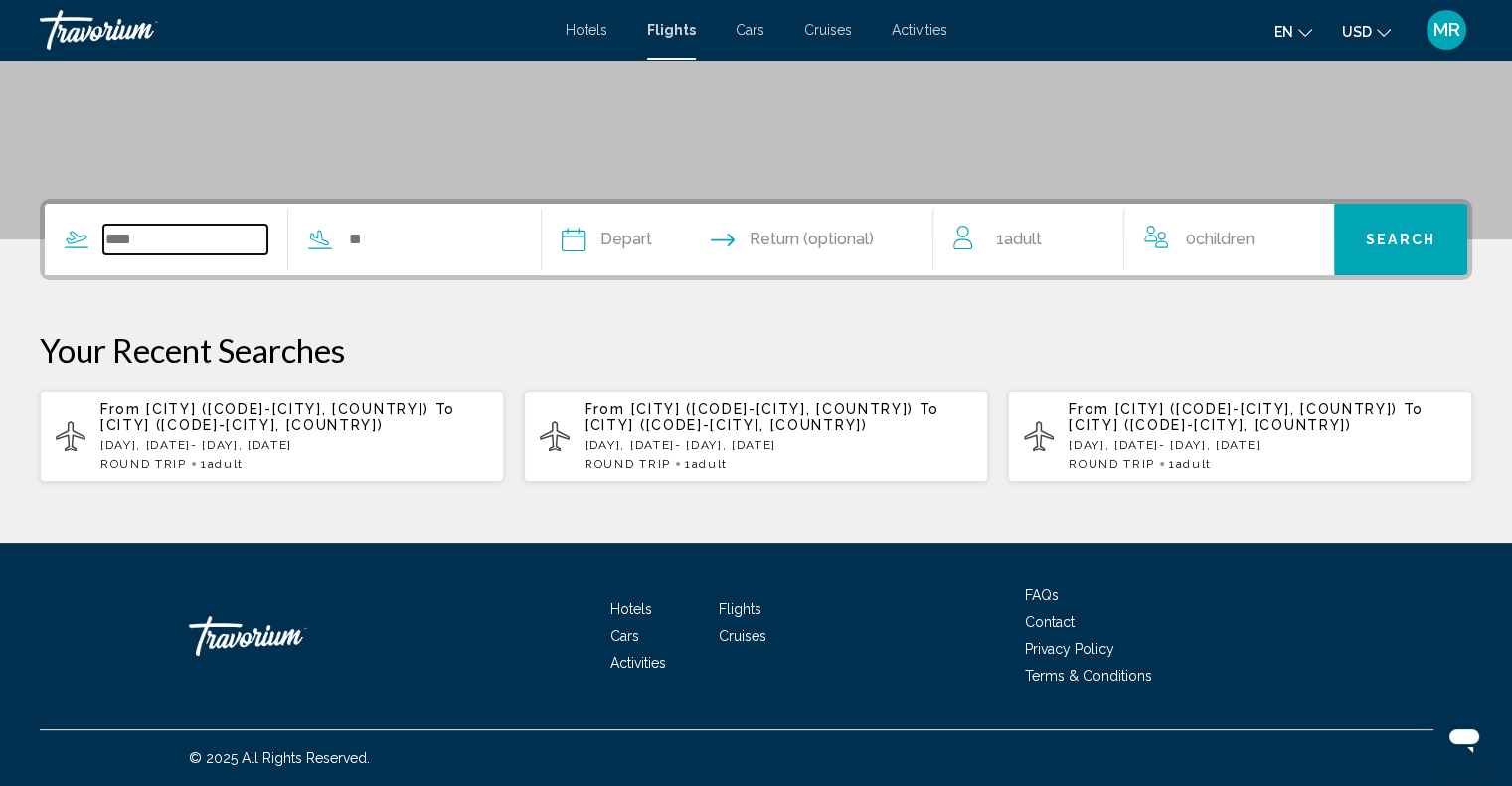scroll, scrollTop: 371, scrollLeft: 0, axis: vertical 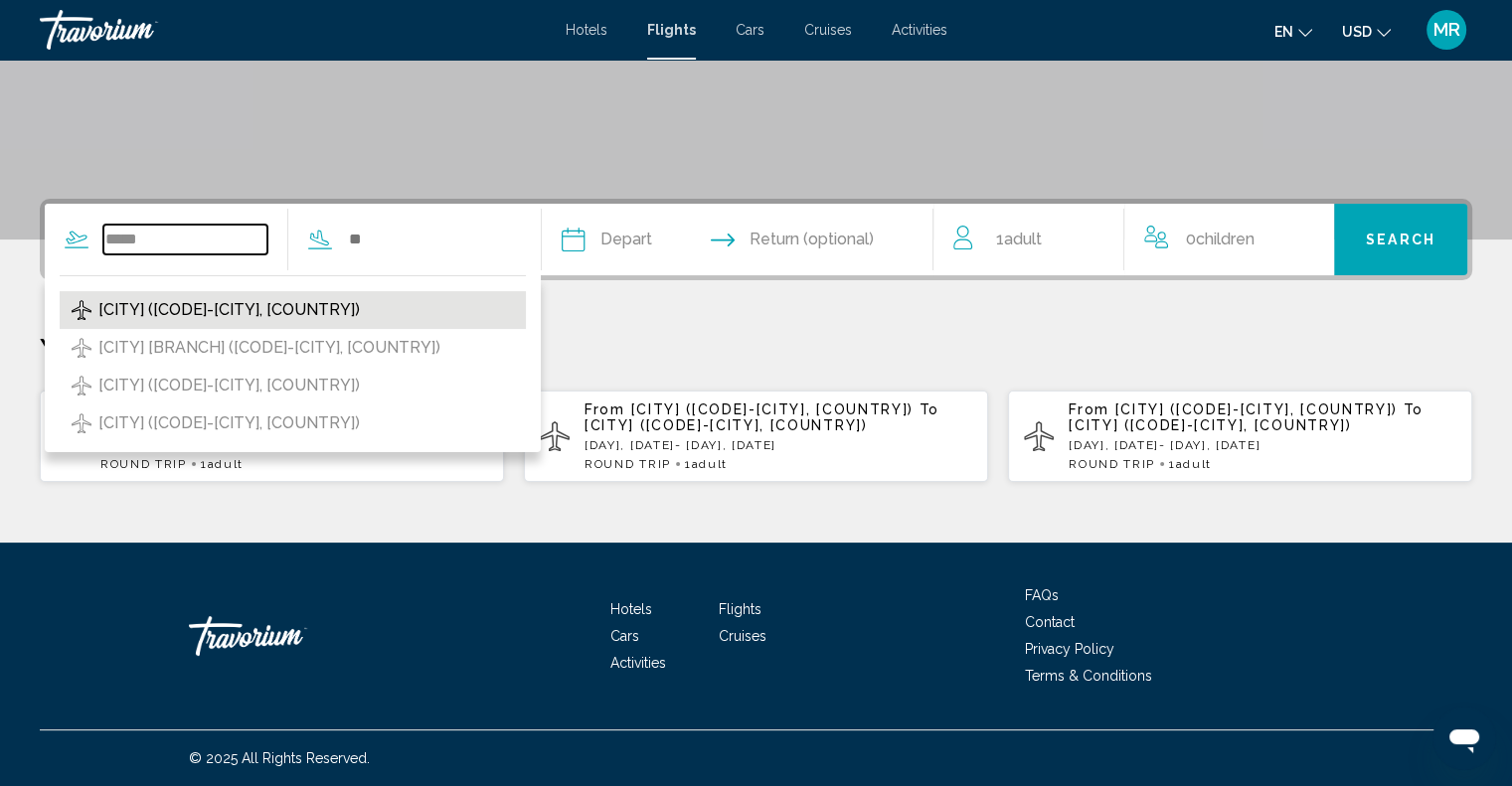 type on "*****" 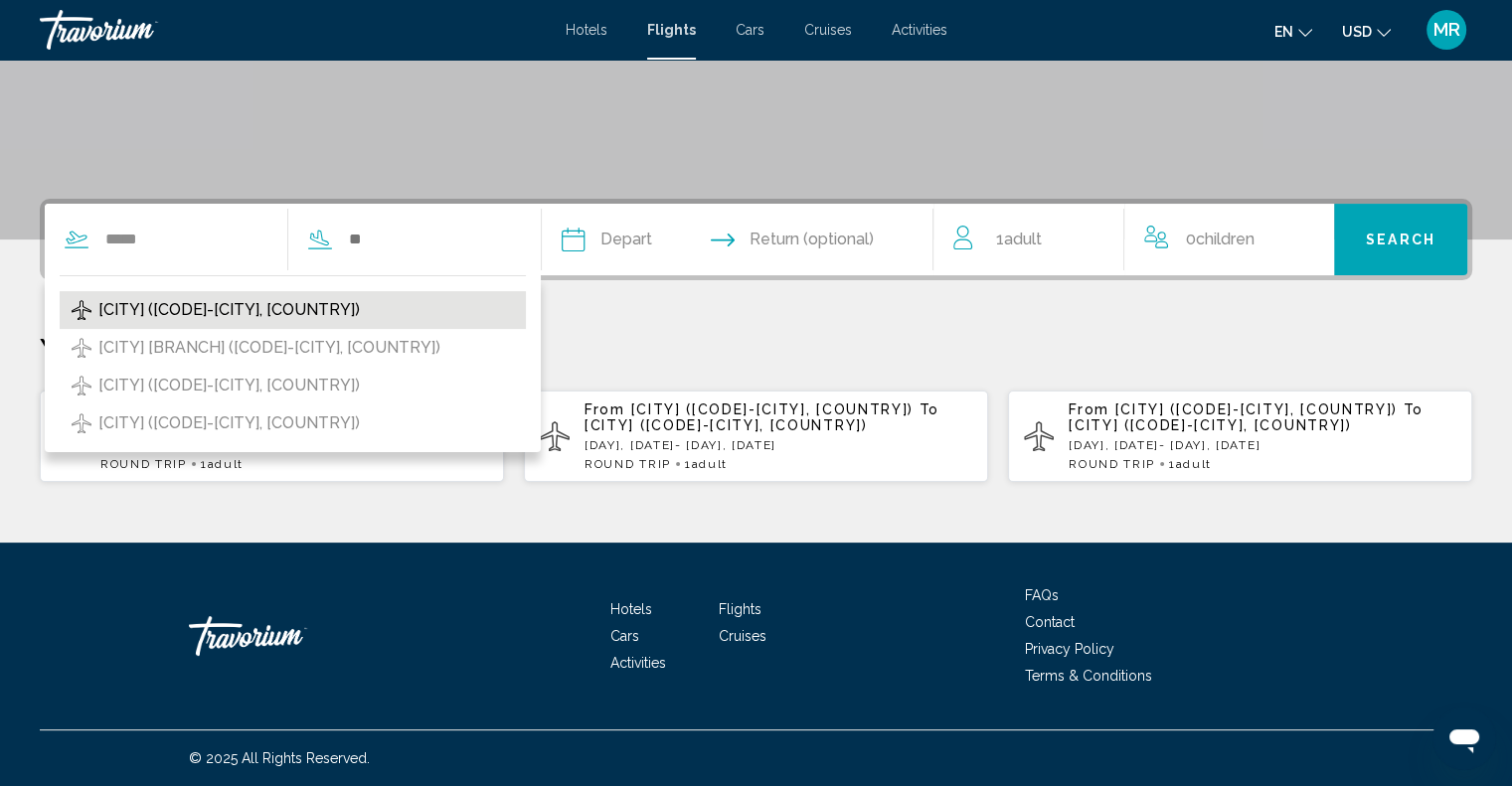 click on "[CITY] ([CODE]-[CITY], [COUNTRY])" at bounding box center [229, 310] 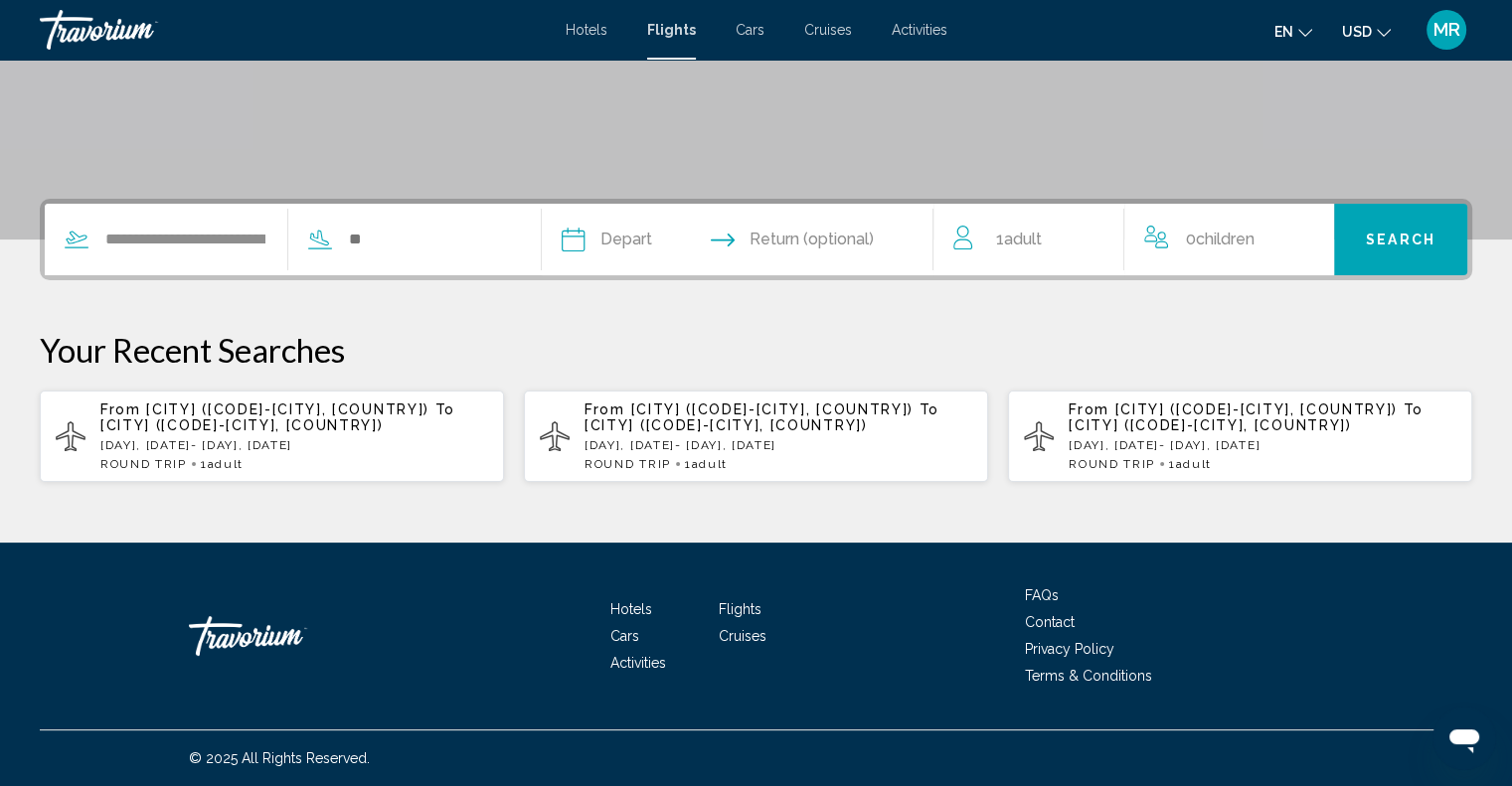 click at bounding box center (653, 242) 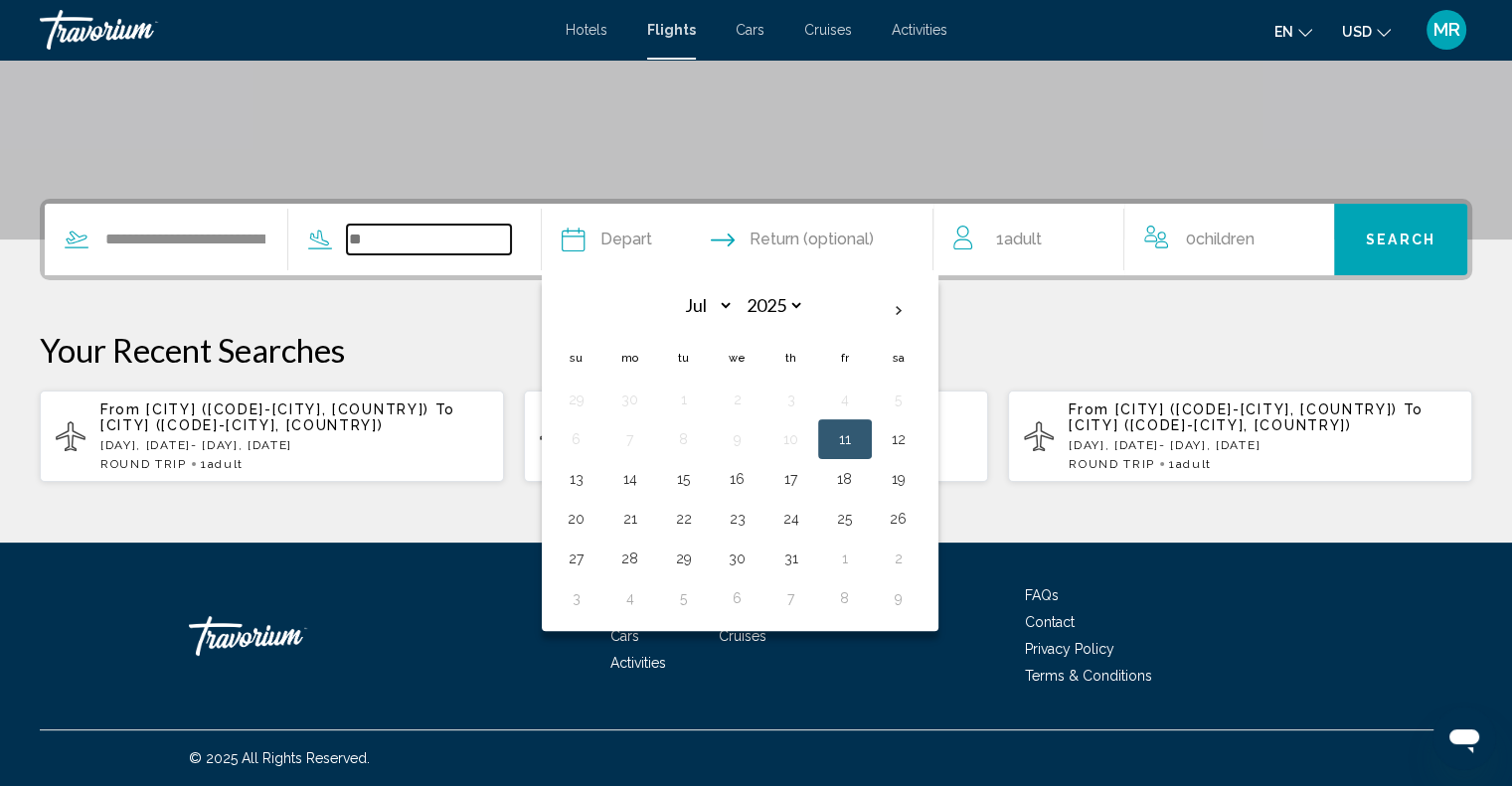 click at bounding box center (428, 239) 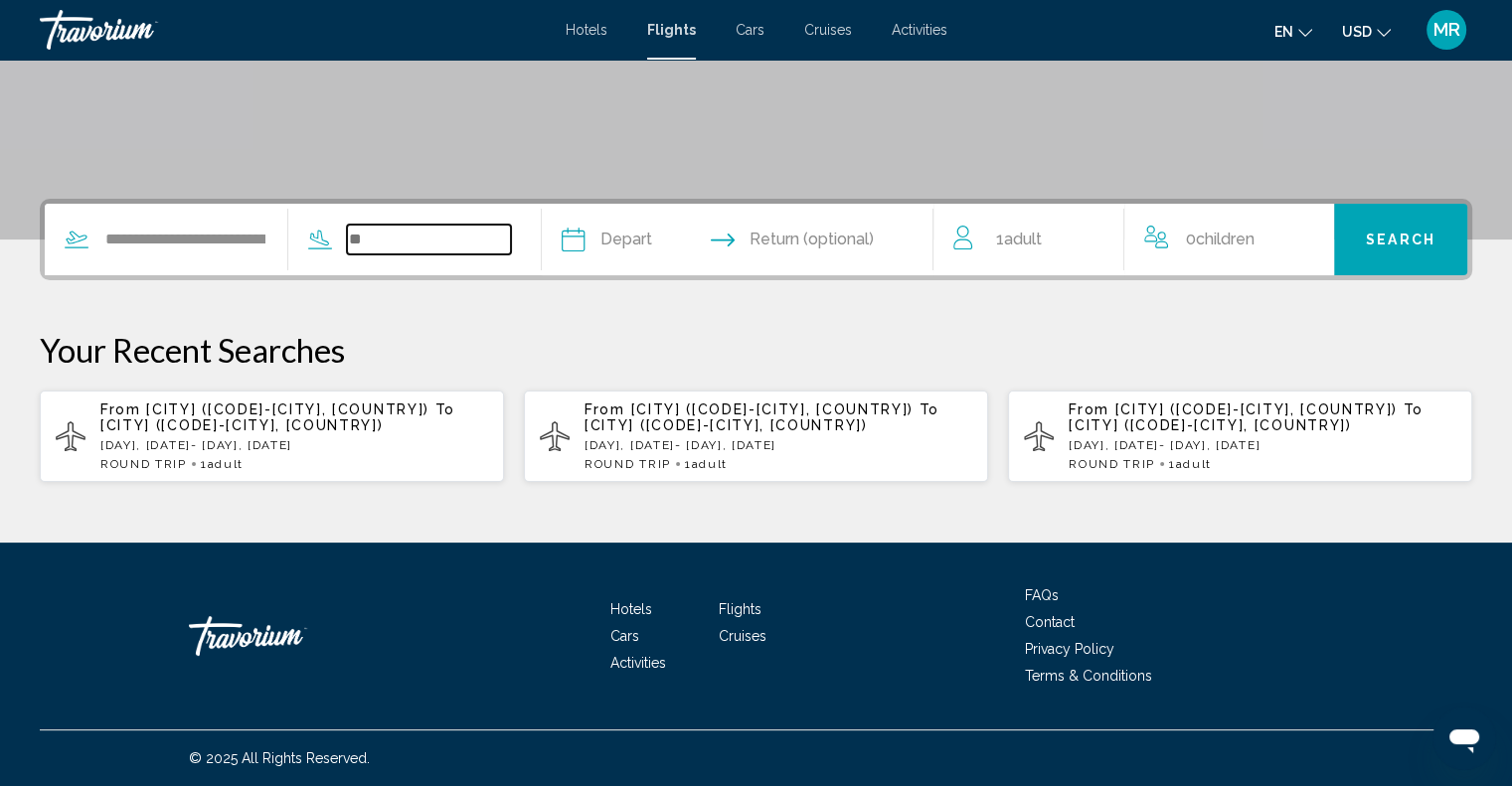 click at bounding box center [428, 239] 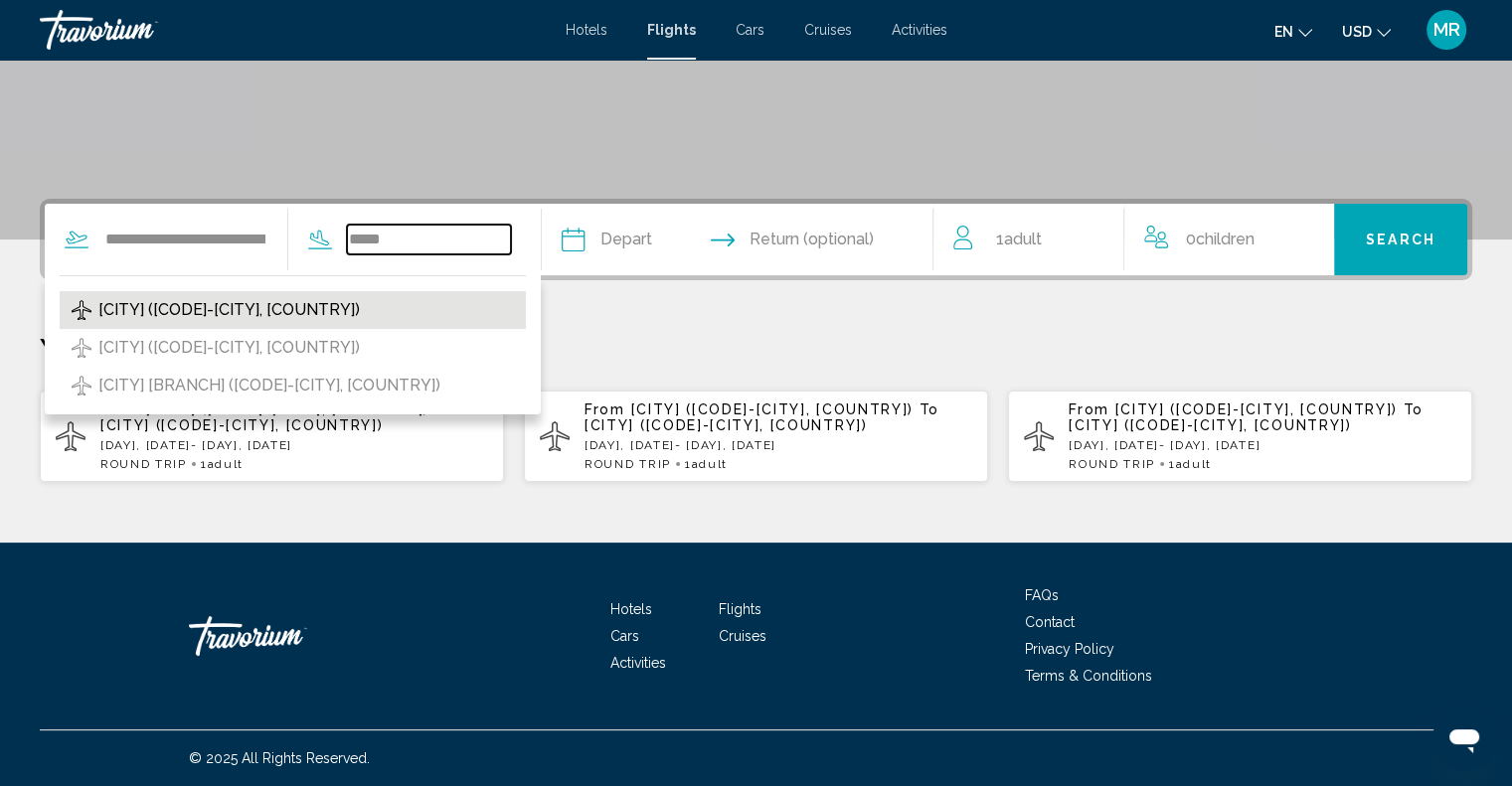 type on "*****" 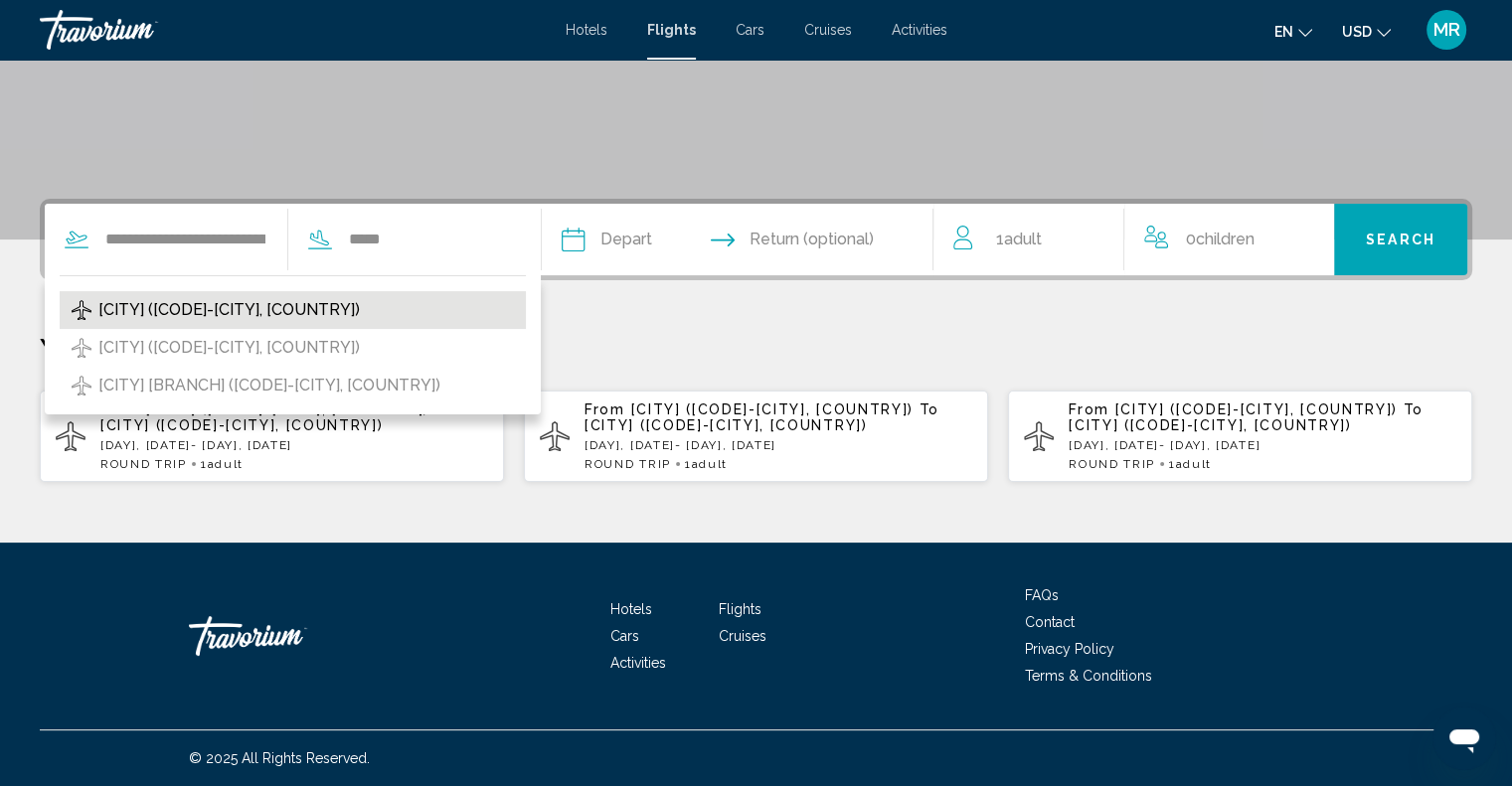 click on "[CITY] ([CODE]-[CITY], [COUNTRY])" at bounding box center (229, 310) 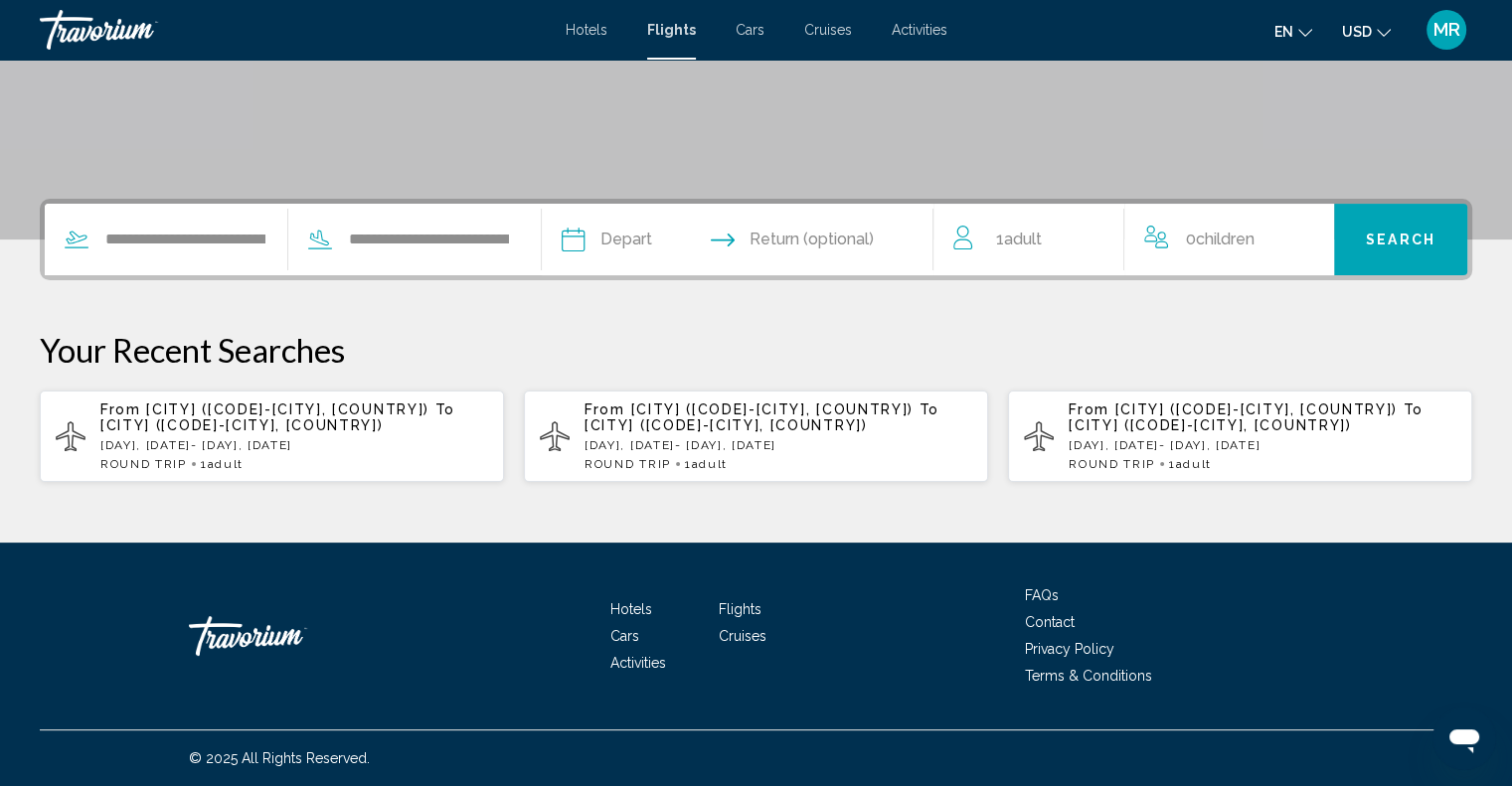 click at bounding box center (653, 242) 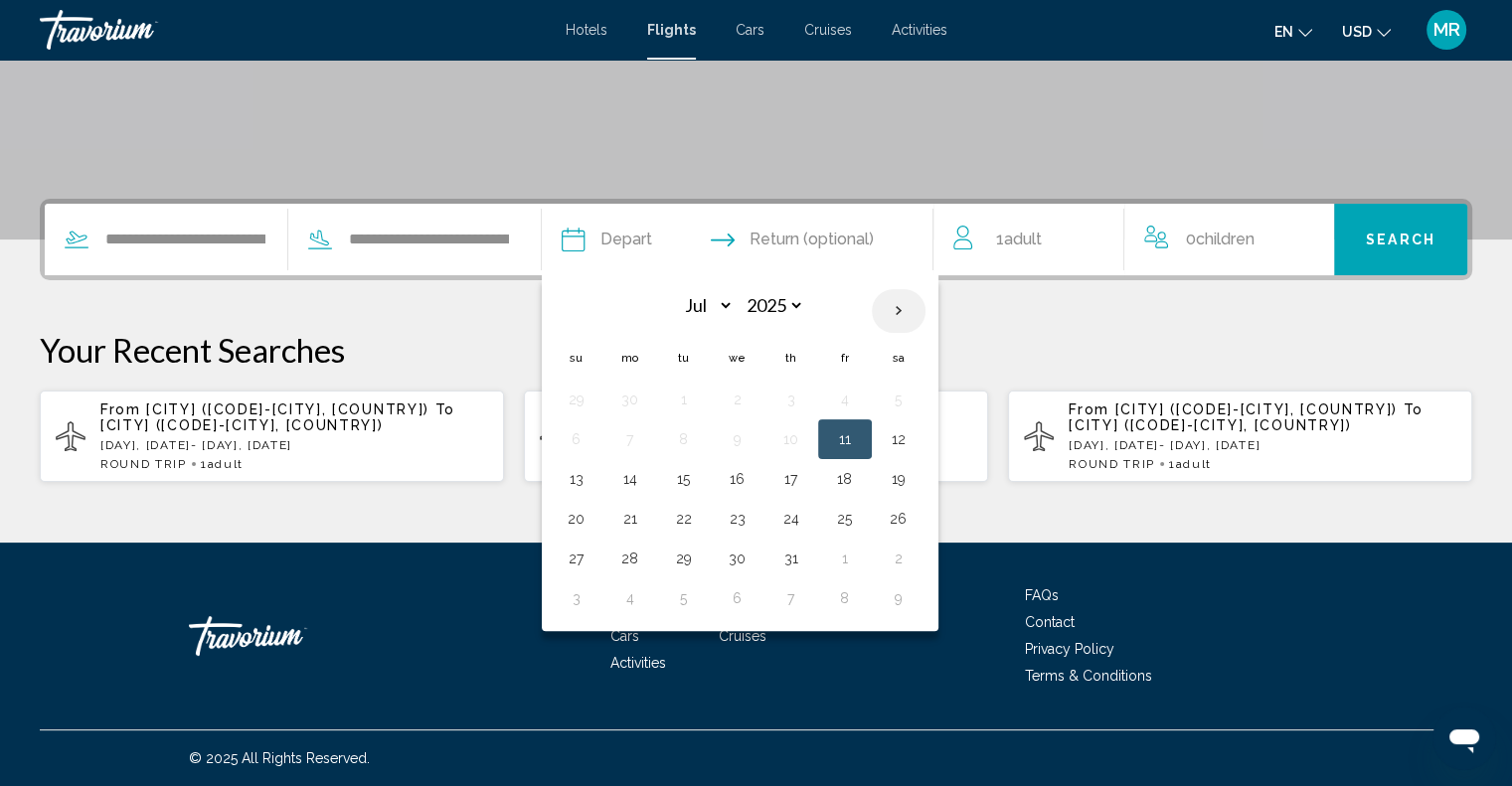 click at bounding box center (899, 311) 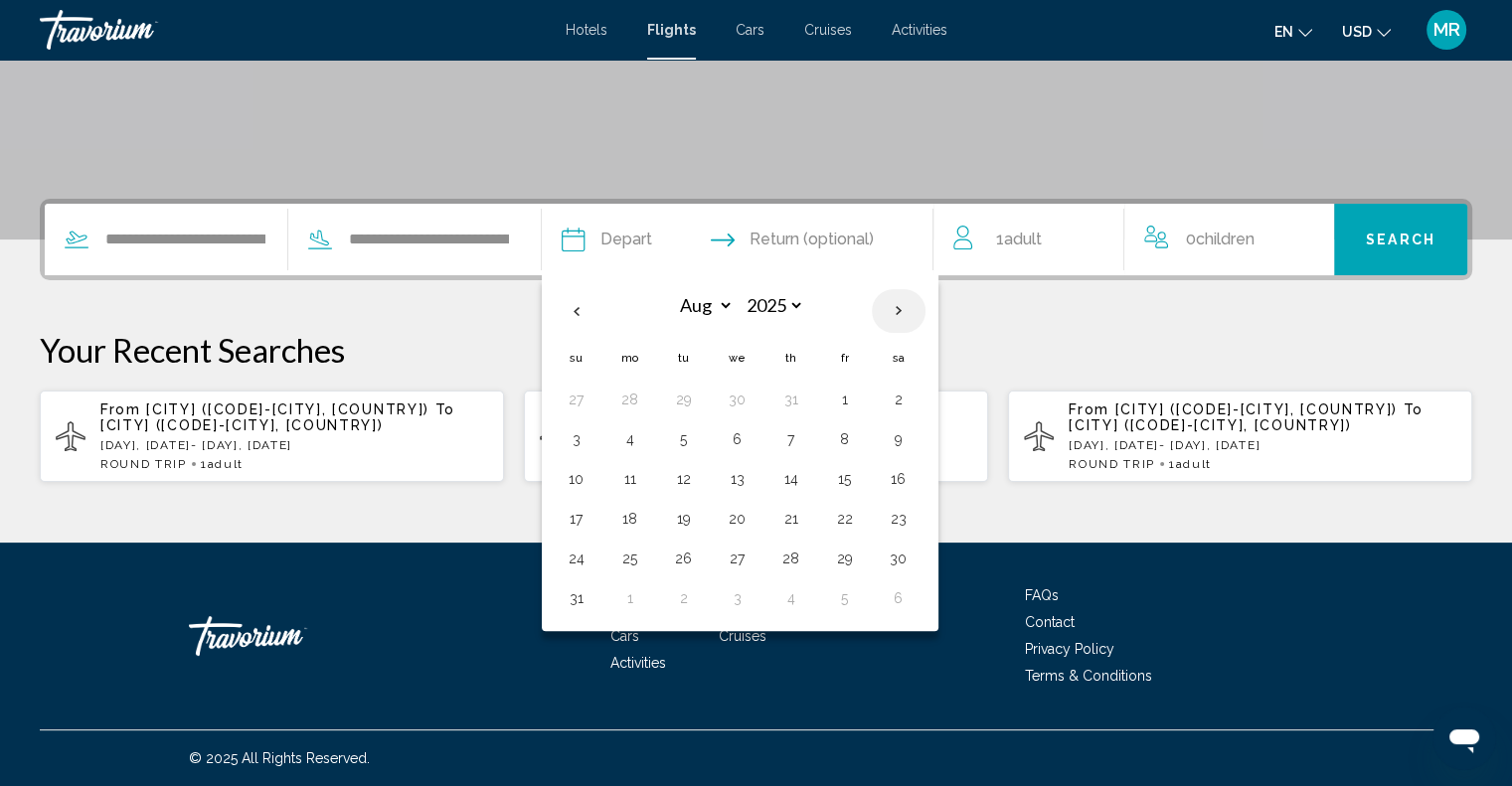 click at bounding box center (899, 311) 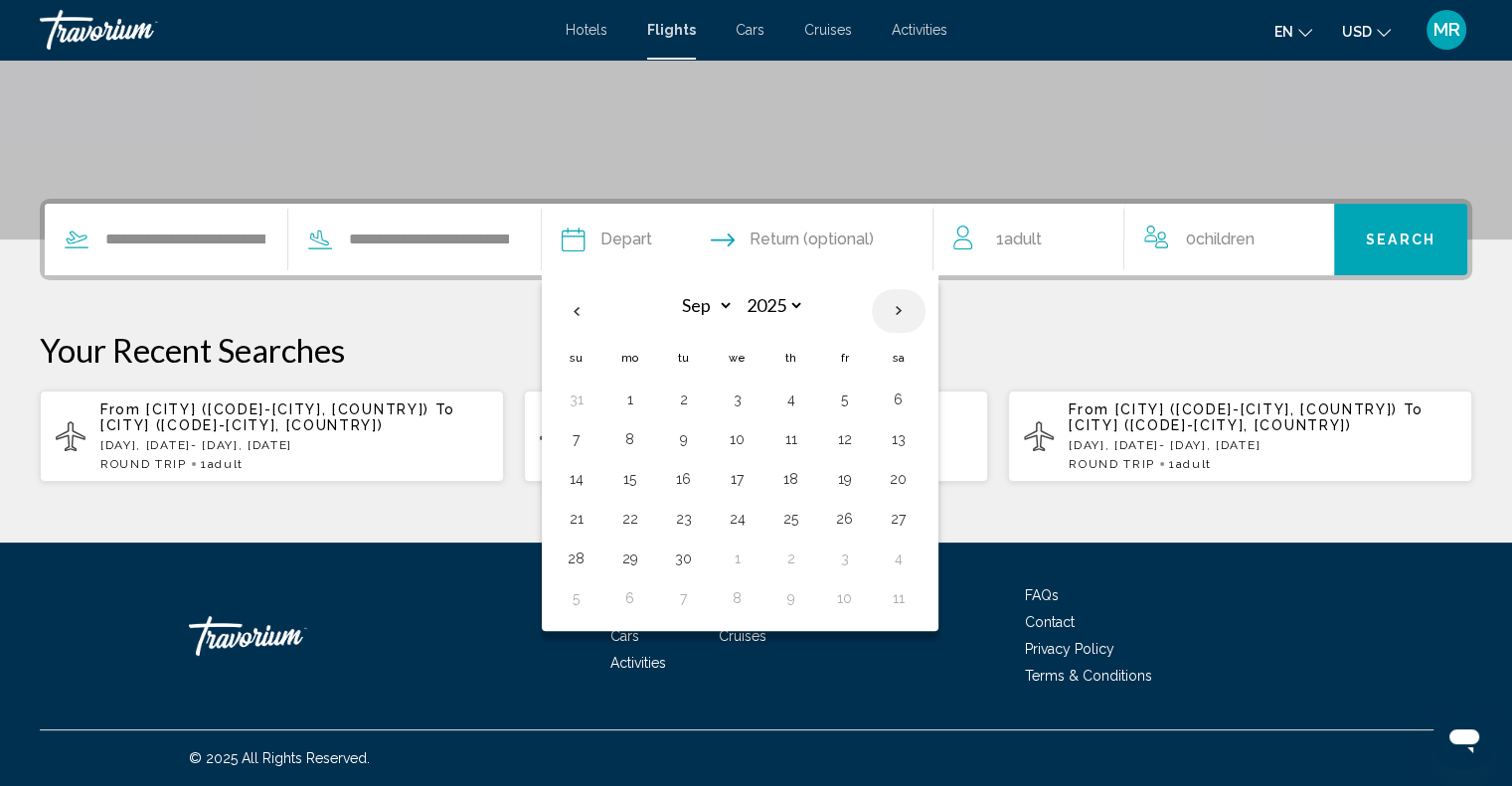 click at bounding box center (899, 311) 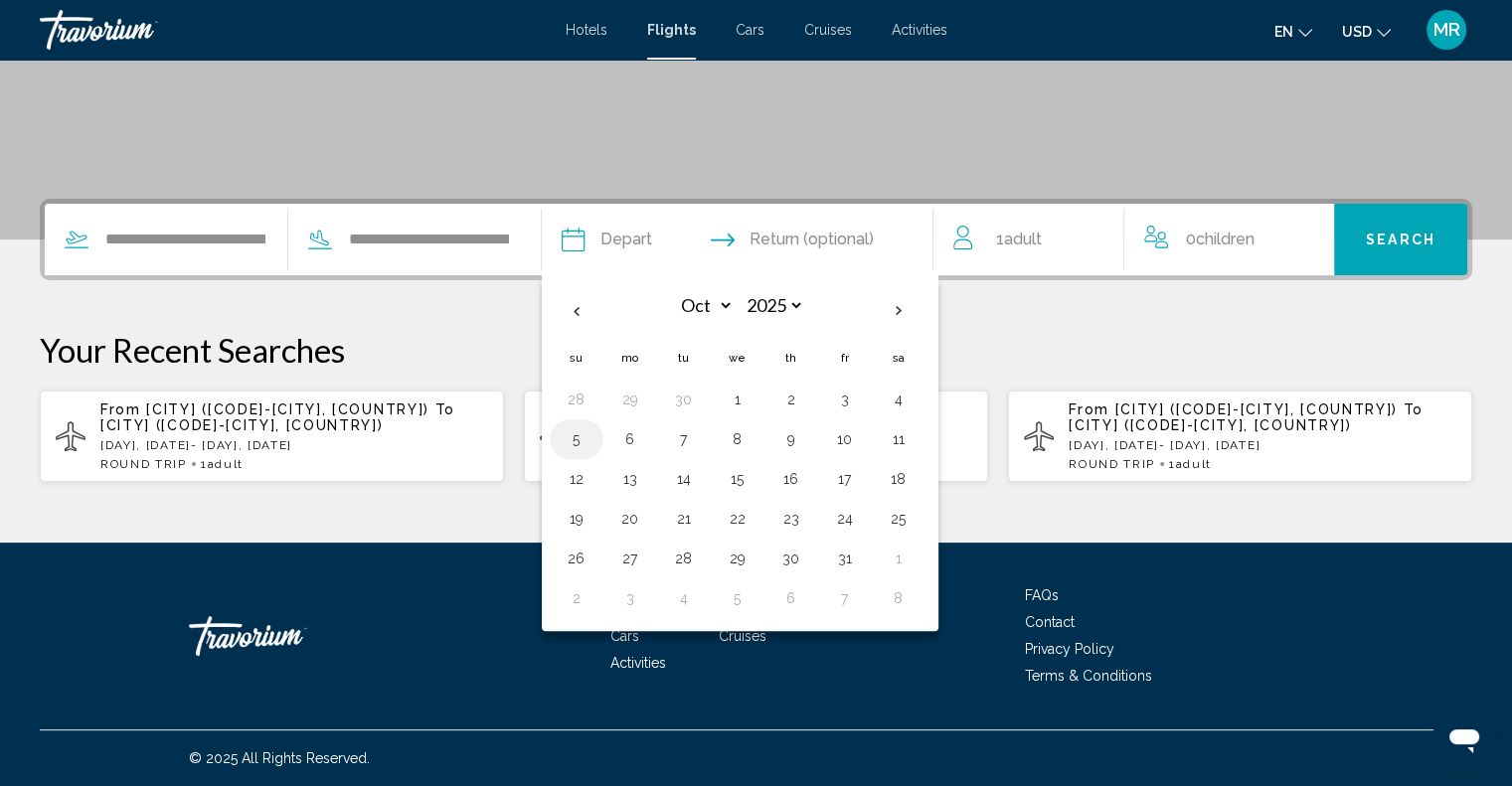click on "5" at bounding box center (577, 439) 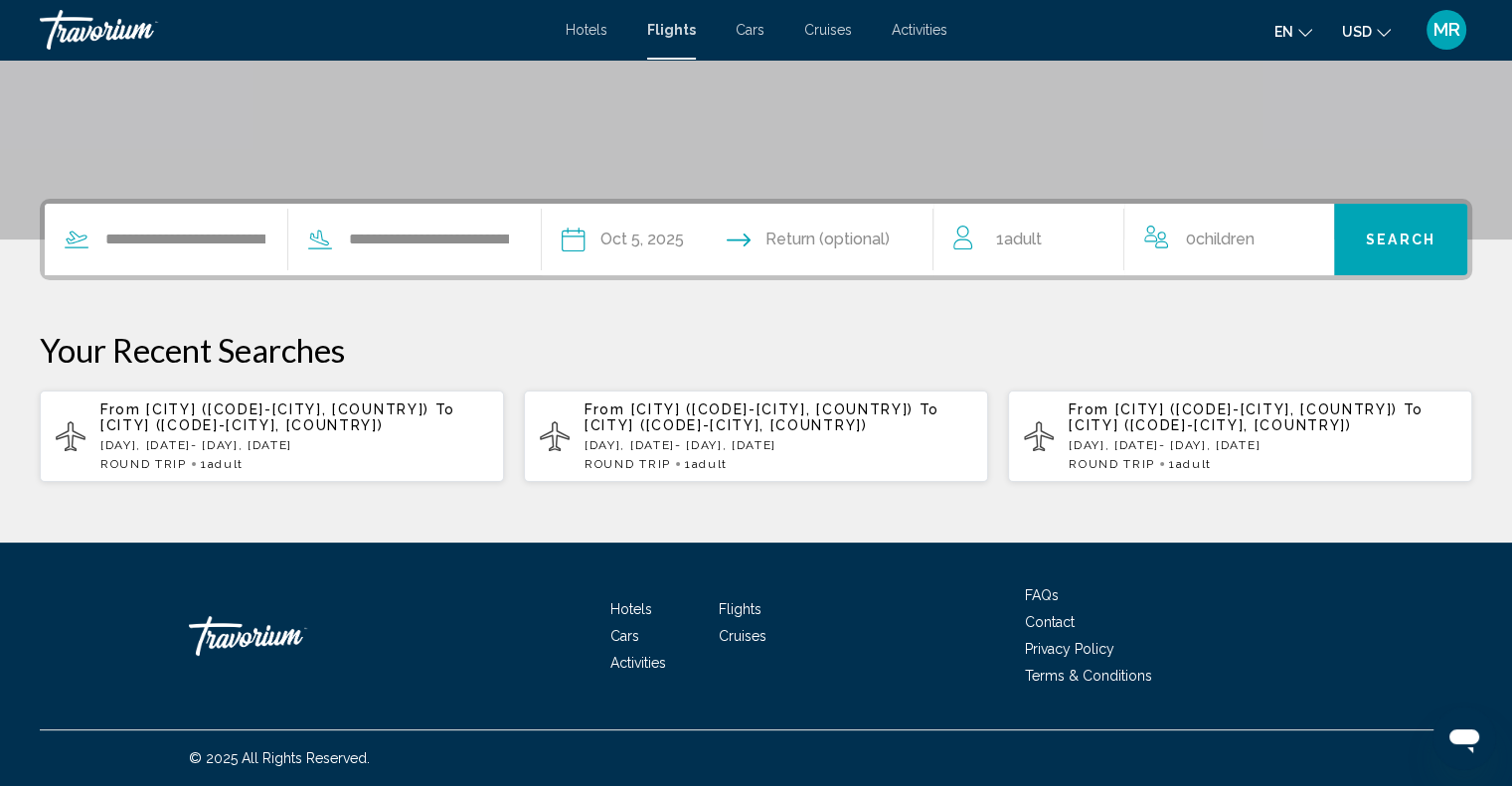 click on "**********" at bounding box center (653, 242) 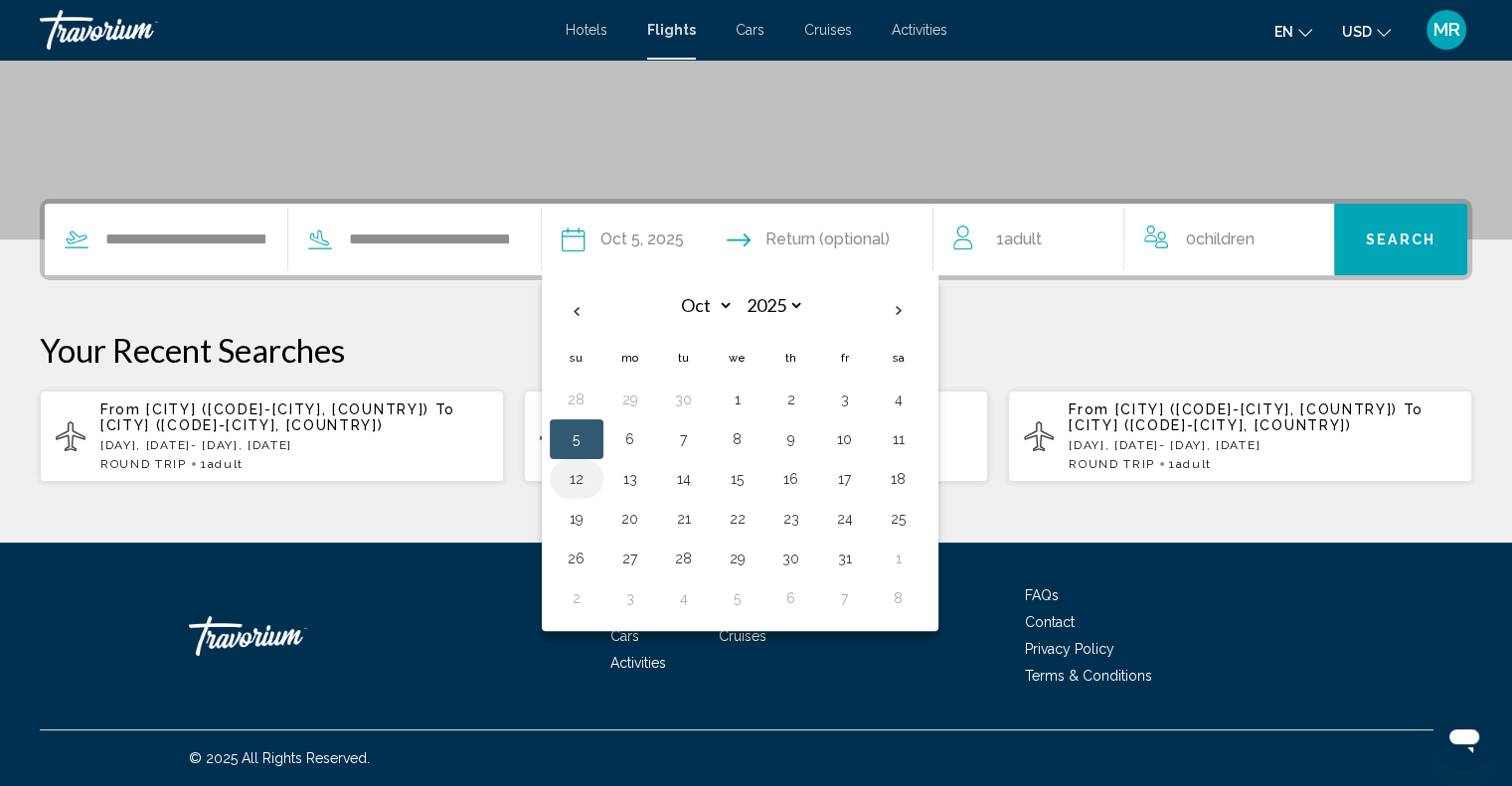 click on "12" at bounding box center (577, 479) 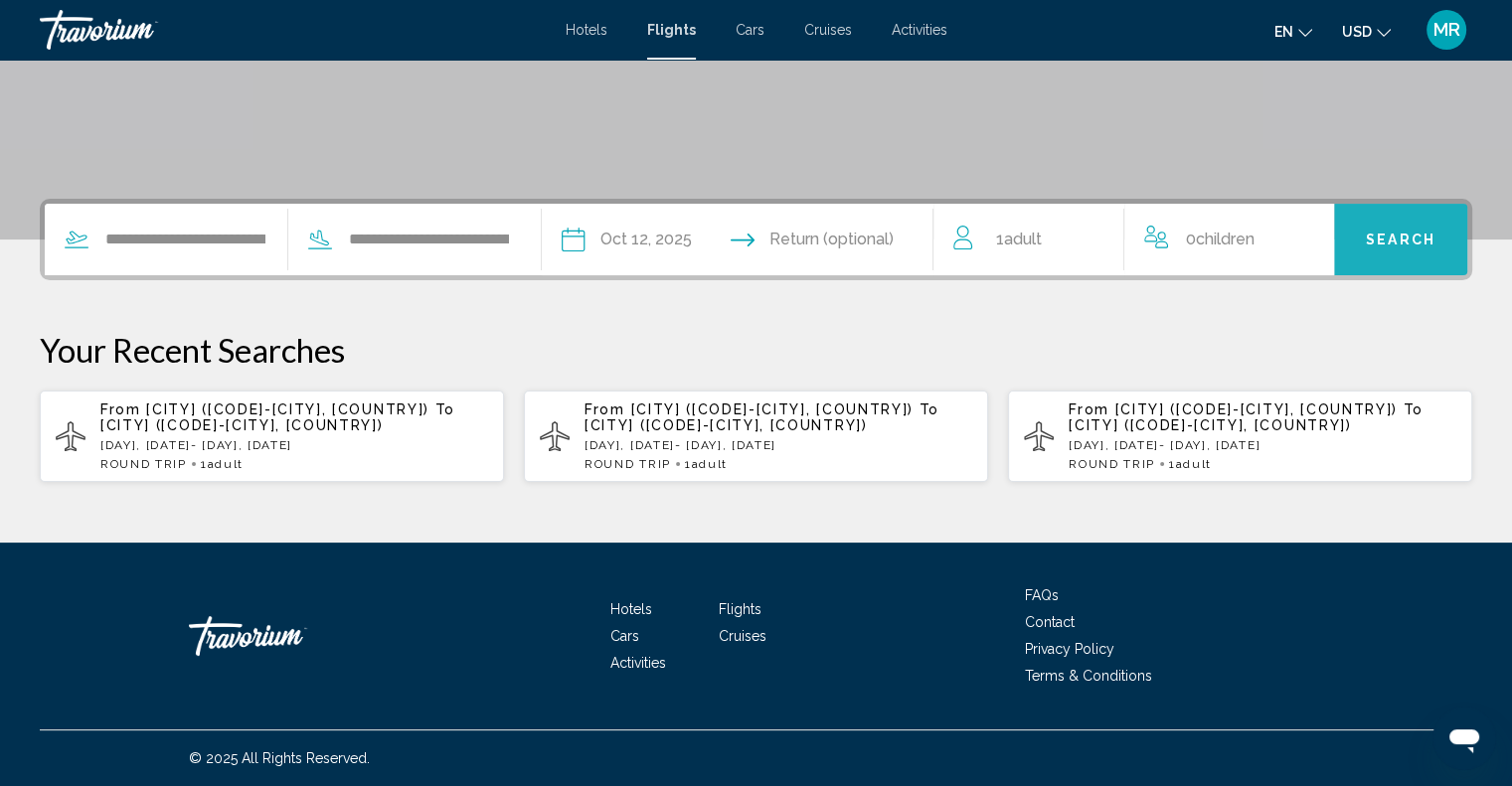 click on "Search" at bounding box center (1401, 240) 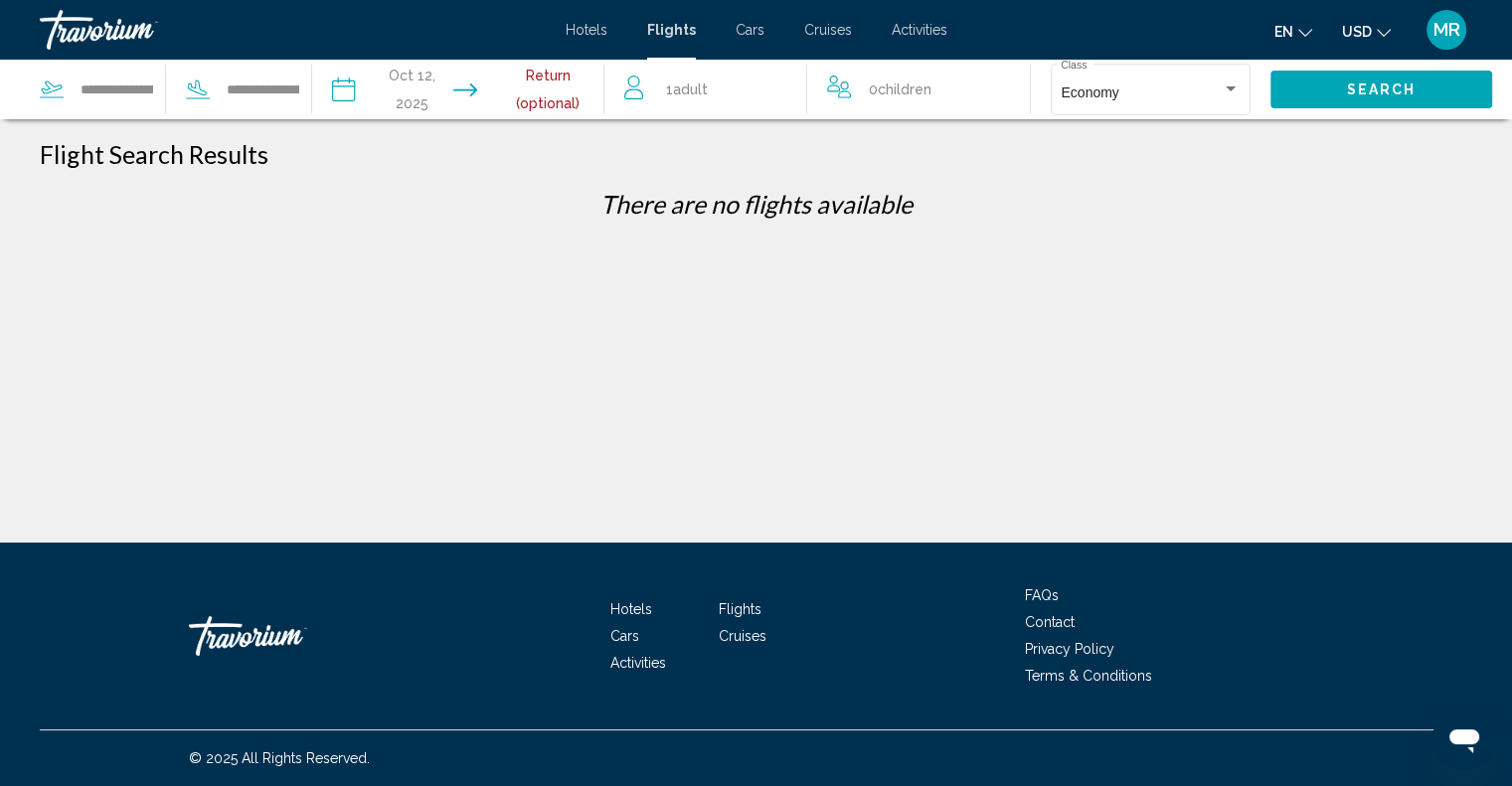 scroll, scrollTop: 0, scrollLeft: 0, axis: both 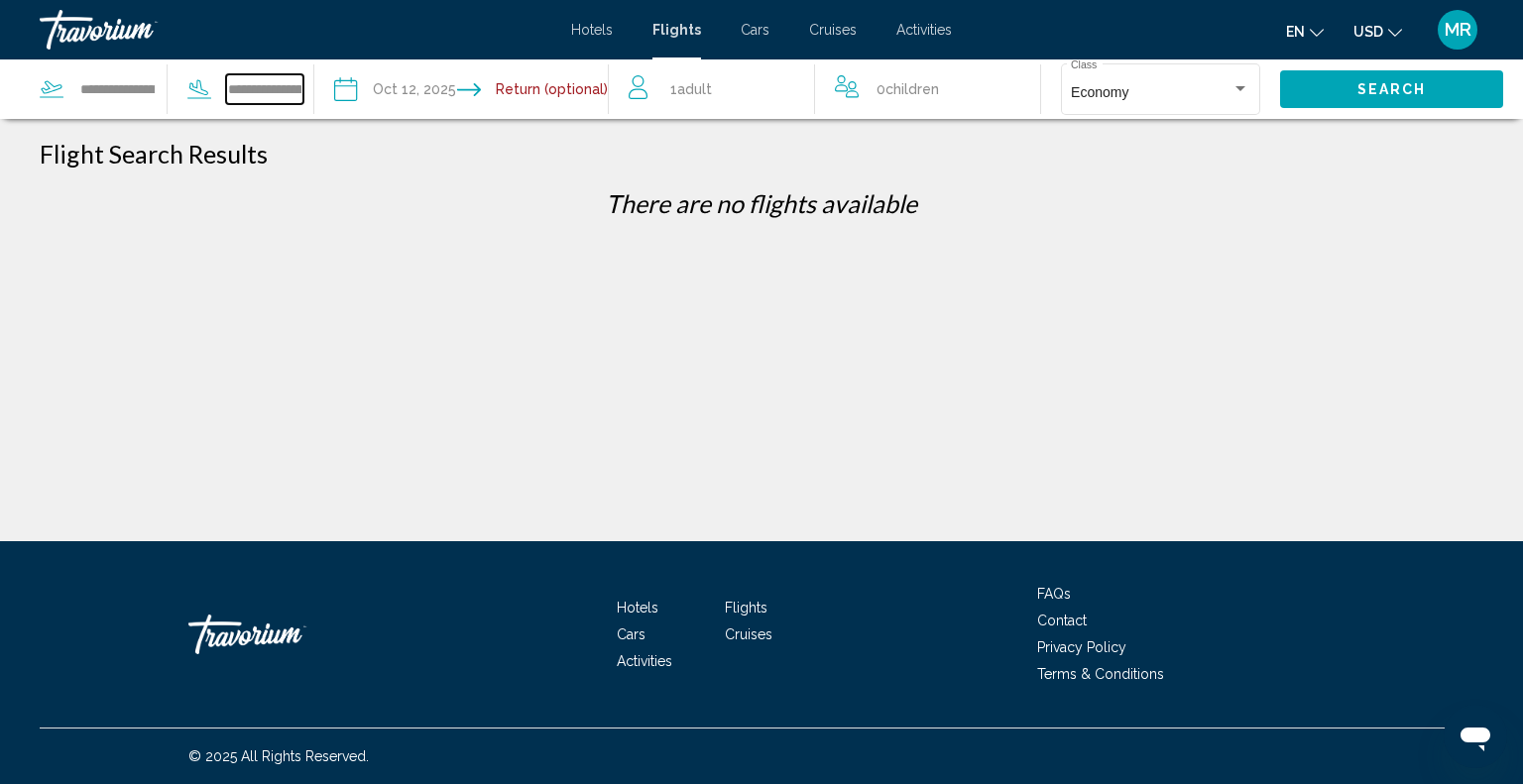 click on "**********" at bounding box center (265, 89) 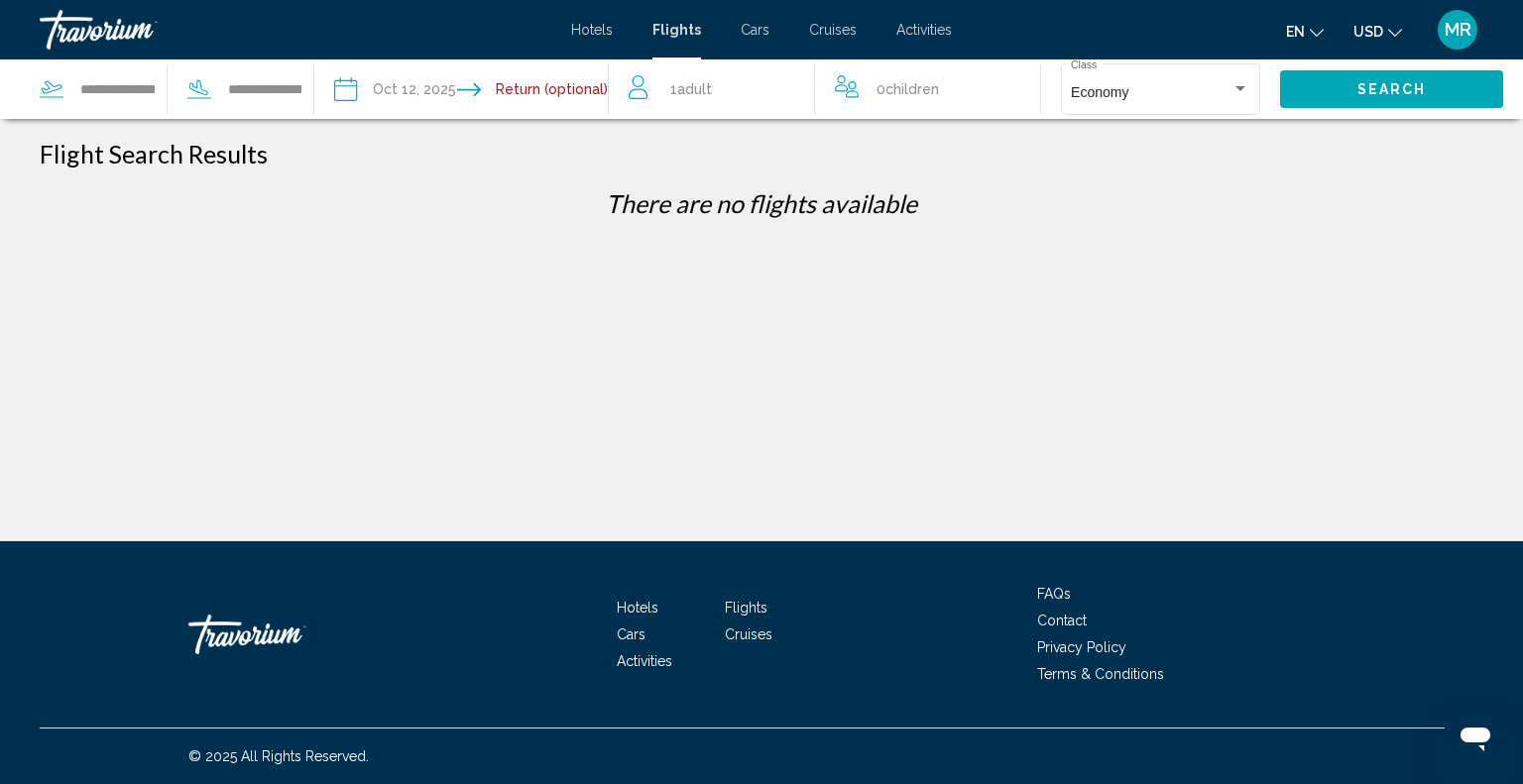 click at bounding box center [197, 87] 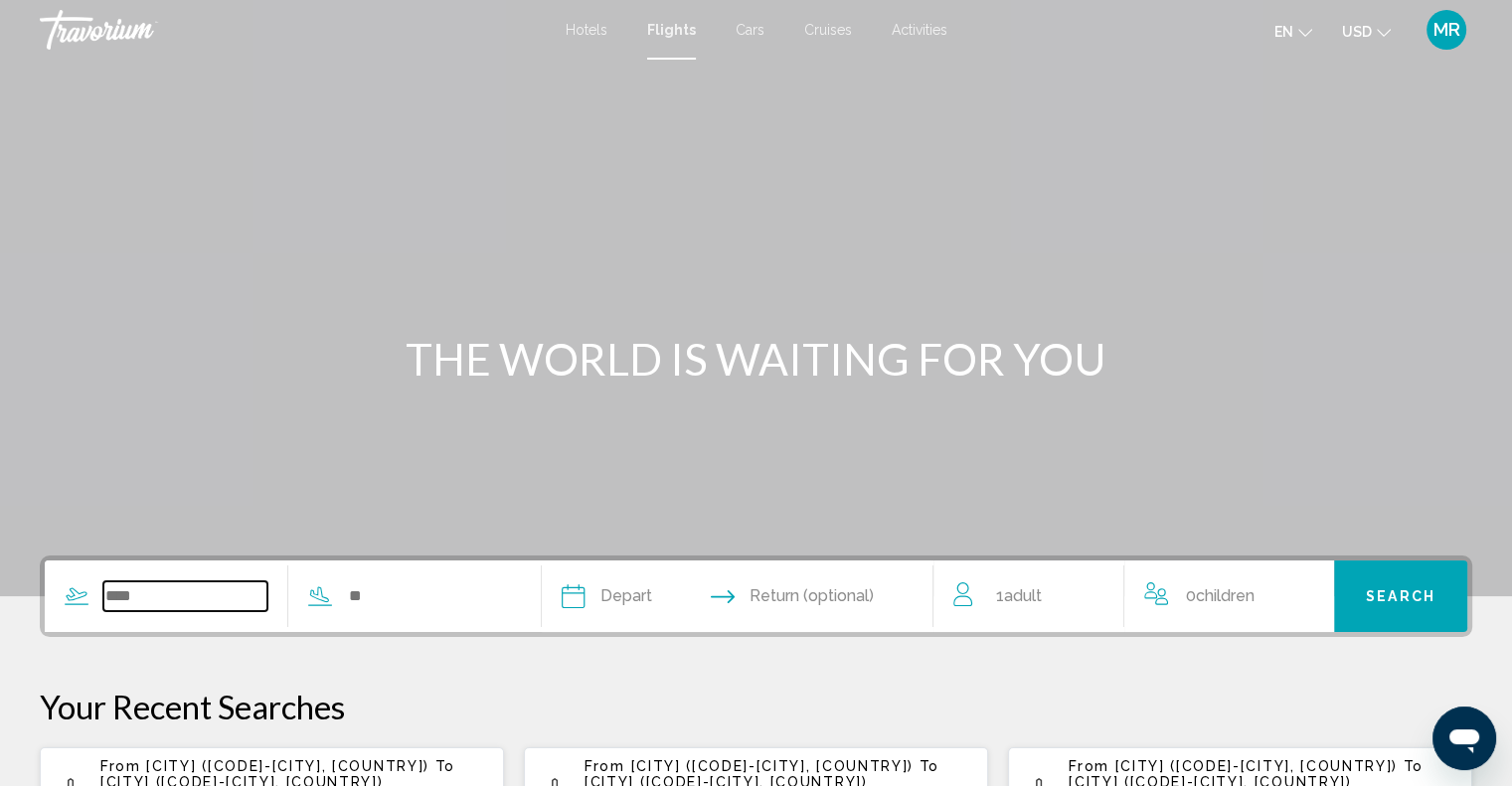 click at bounding box center [185, 596] 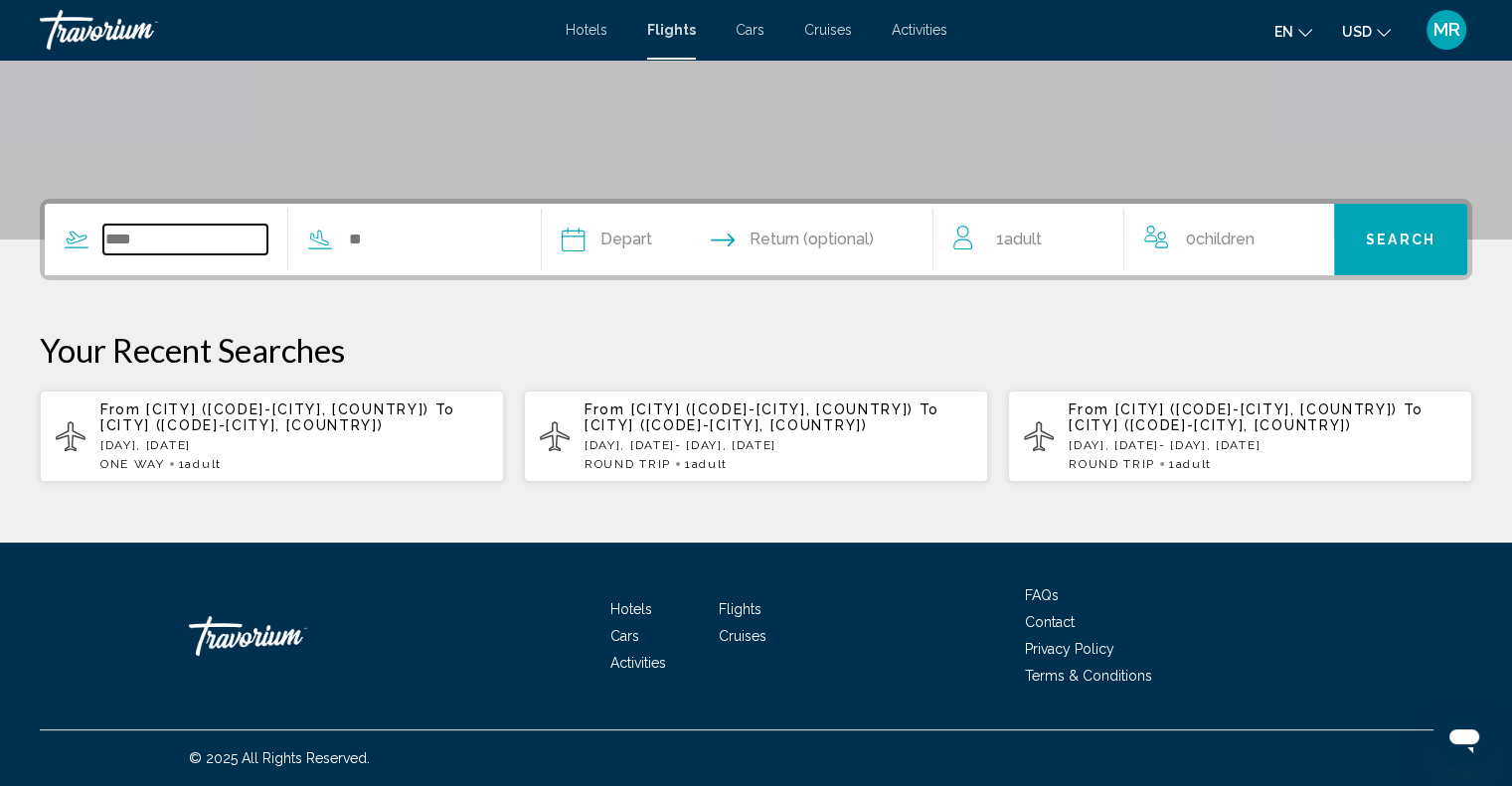 scroll, scrollTop: 371, scrollLeft: 0, axis: vertical 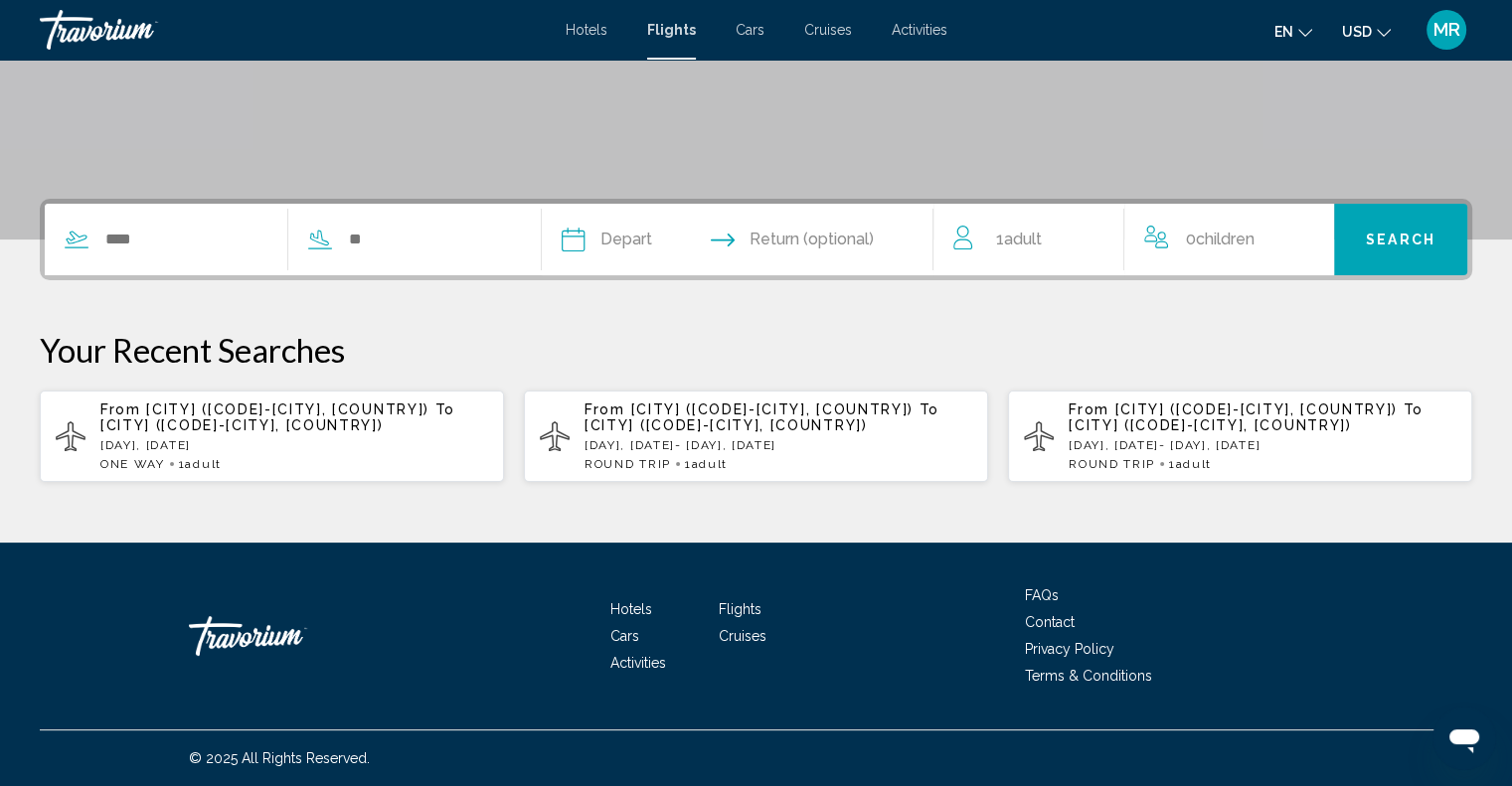 click on "[CITY] ([CODE]-[CITY], [COUNTRY])" at bounding box center [287, 409] 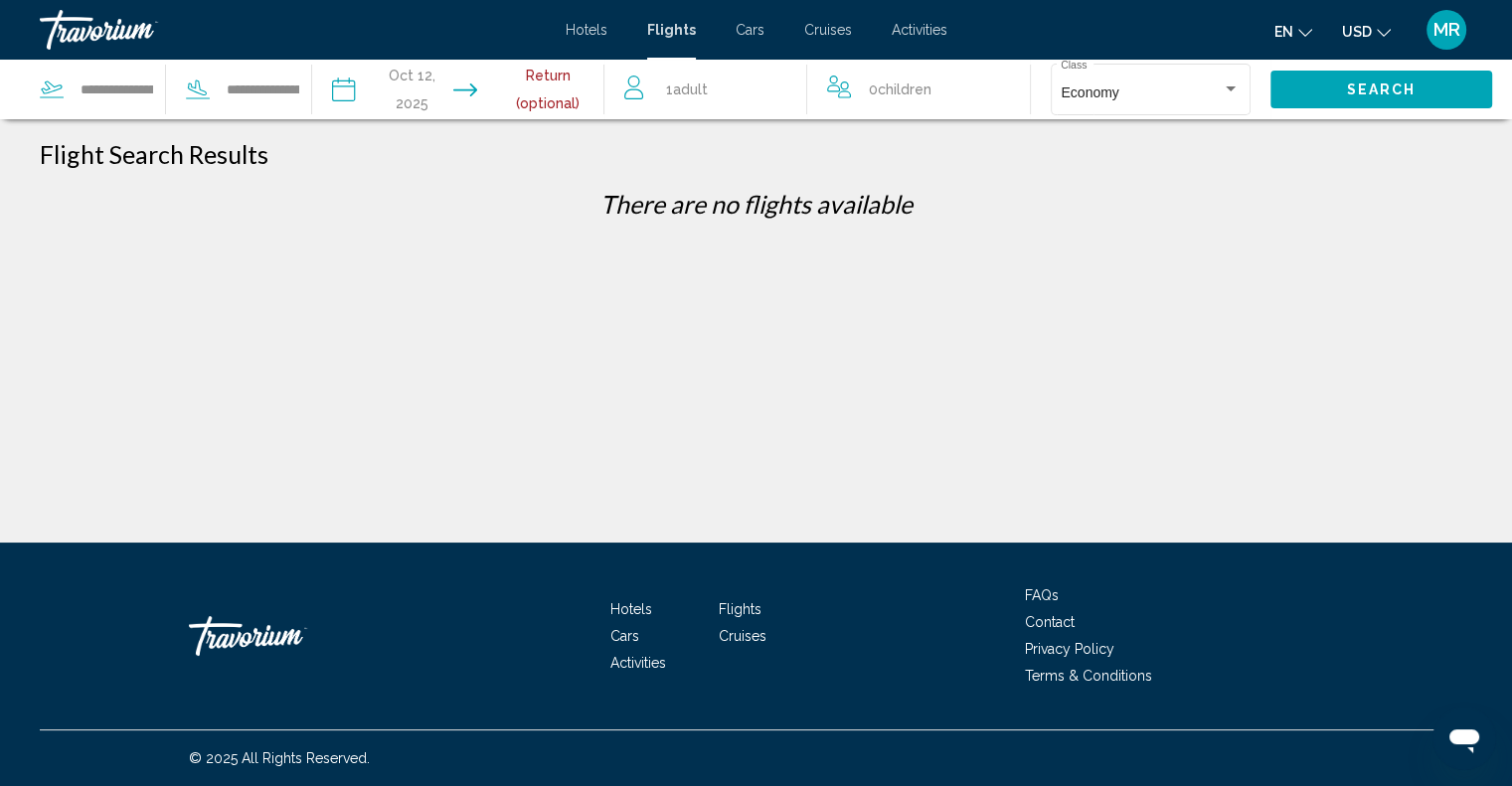 scroll, scrollTop: 0, scrollLeft: 0, axis: both 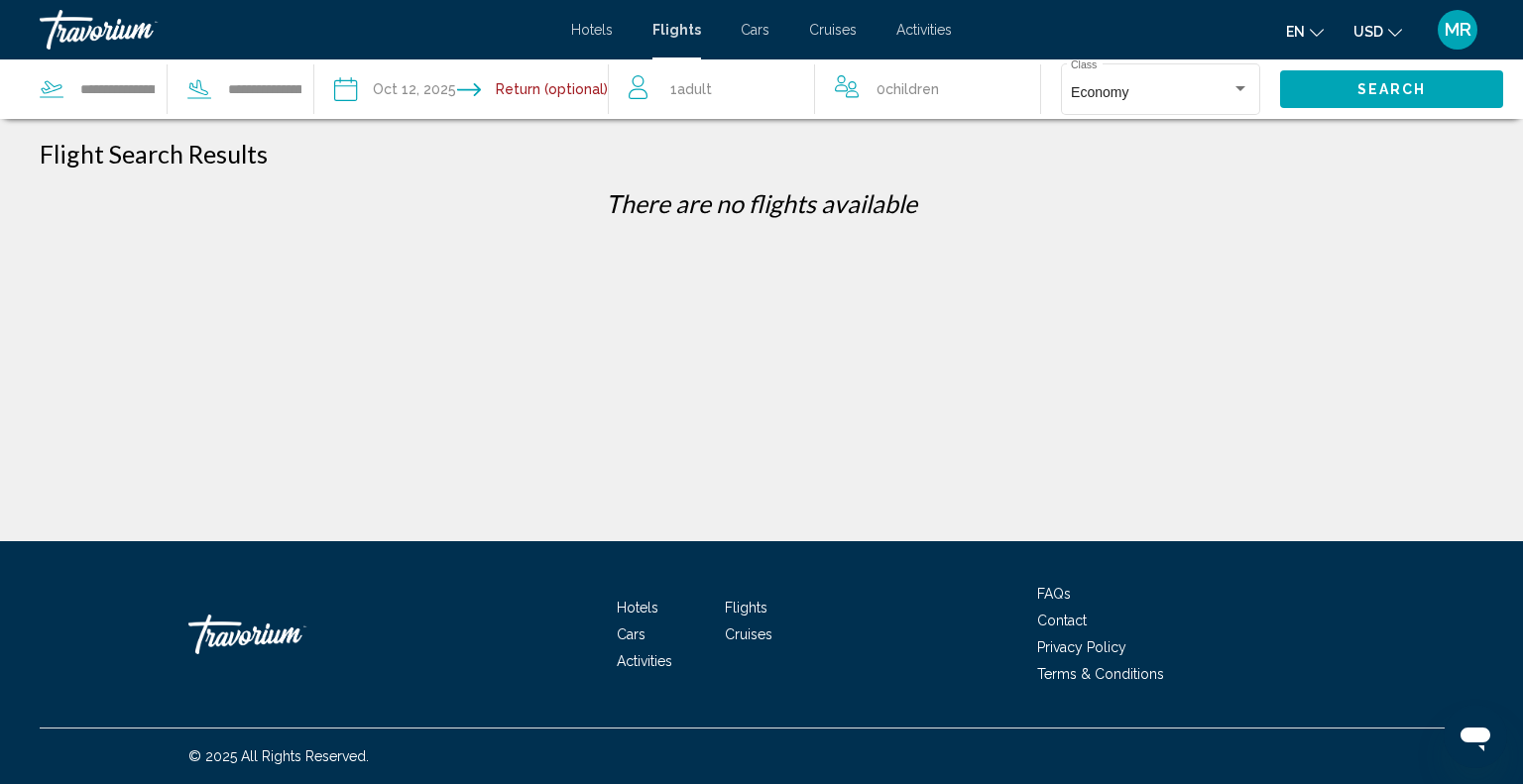 click at bounding box center (52, 89) 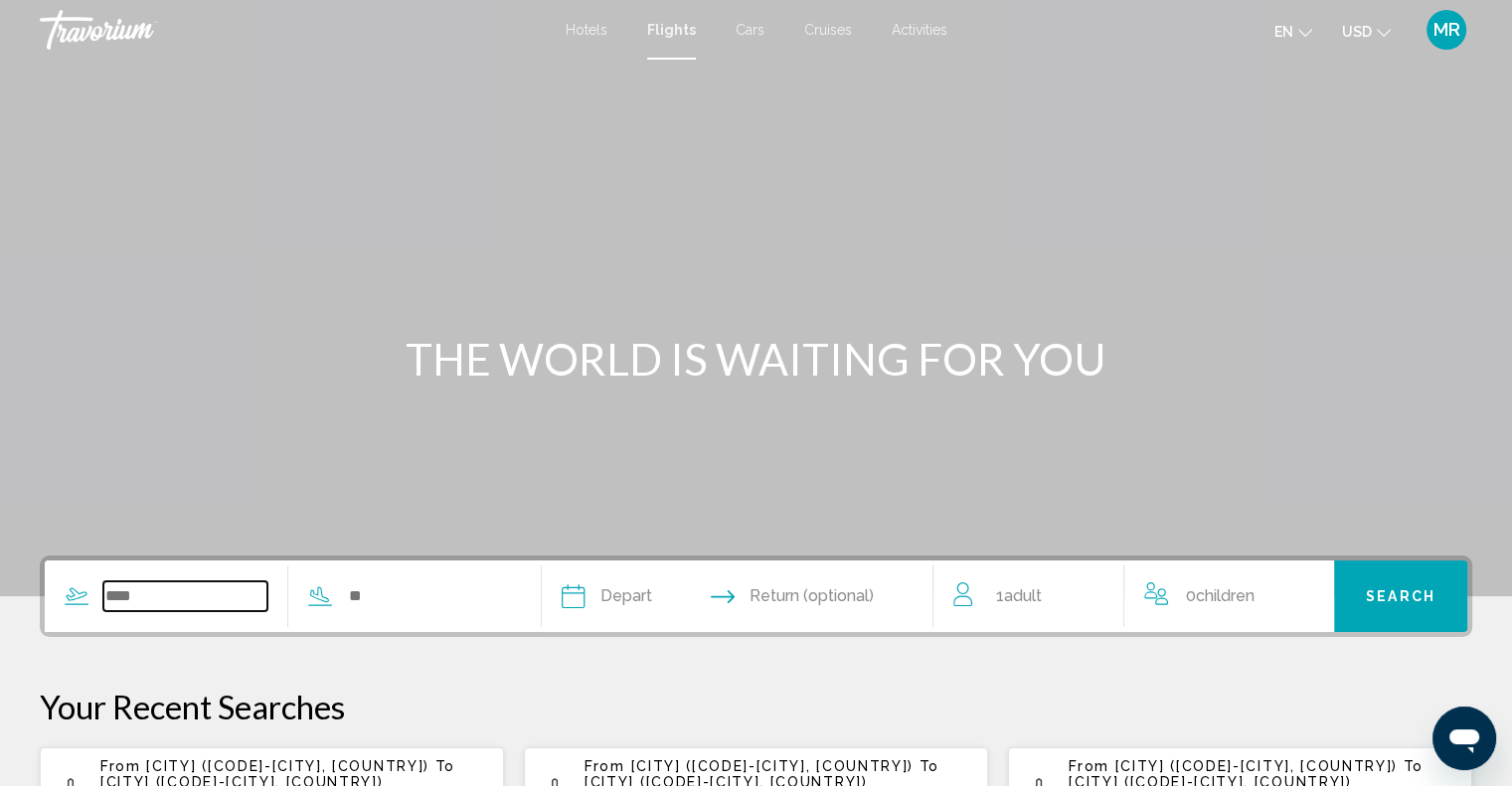 click at bounding box center [185, 596] 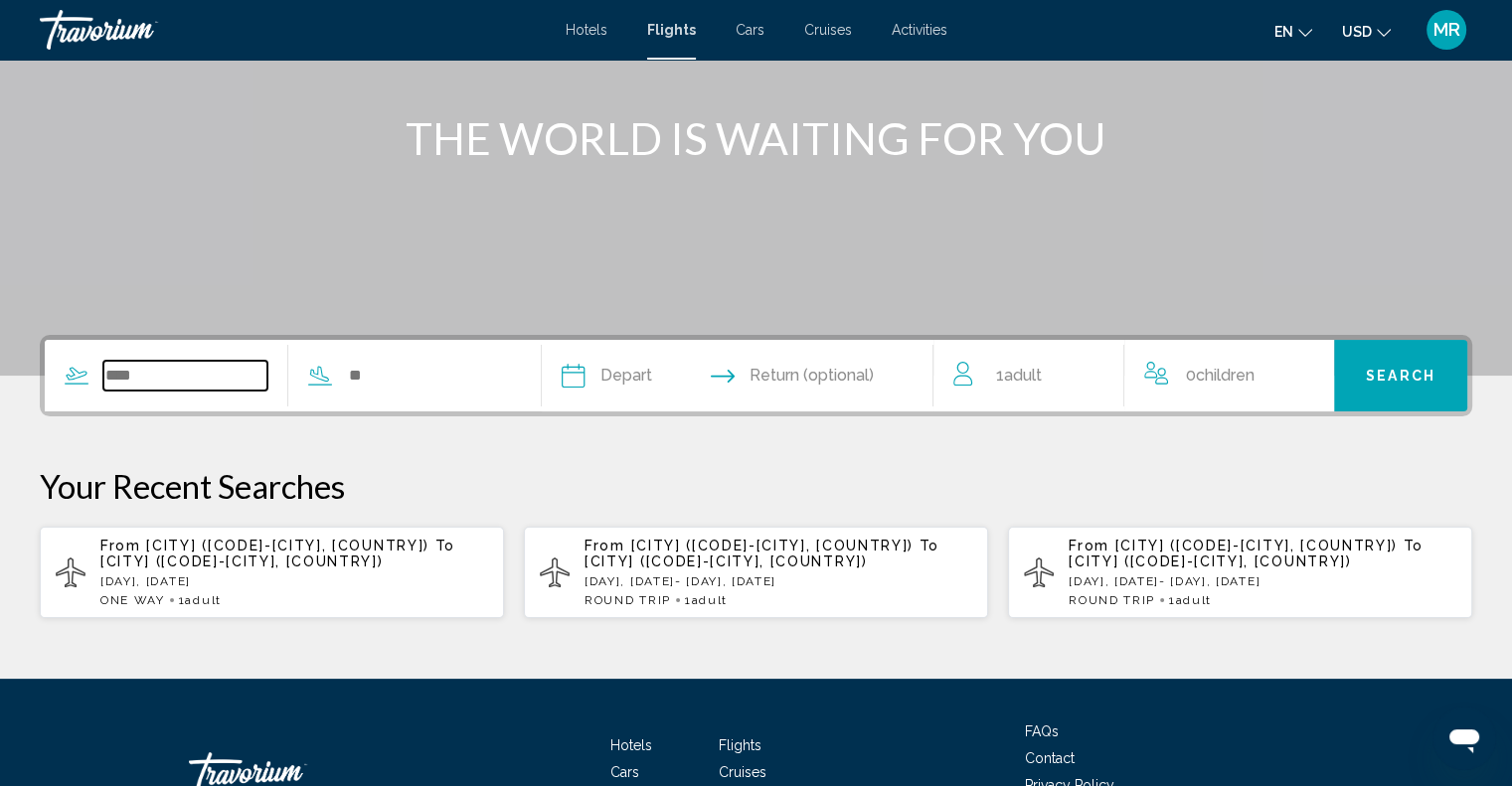 scroll, scrollTop: 371, scrollLeft: 0, axis: vertical 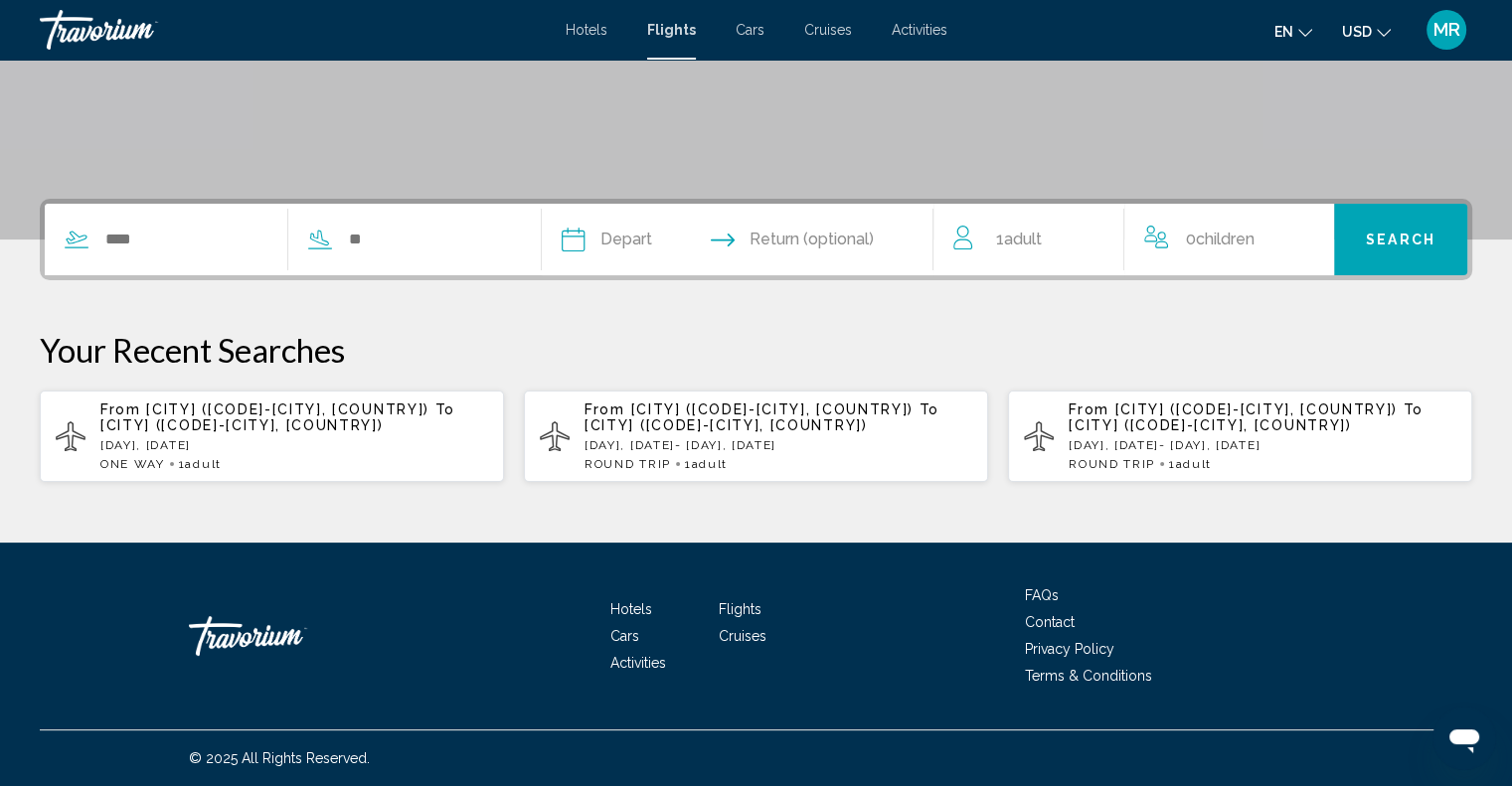click on "[CITY] ([CODE]-[CITY], [COUNTRY])" at bounding box center (242, 425) 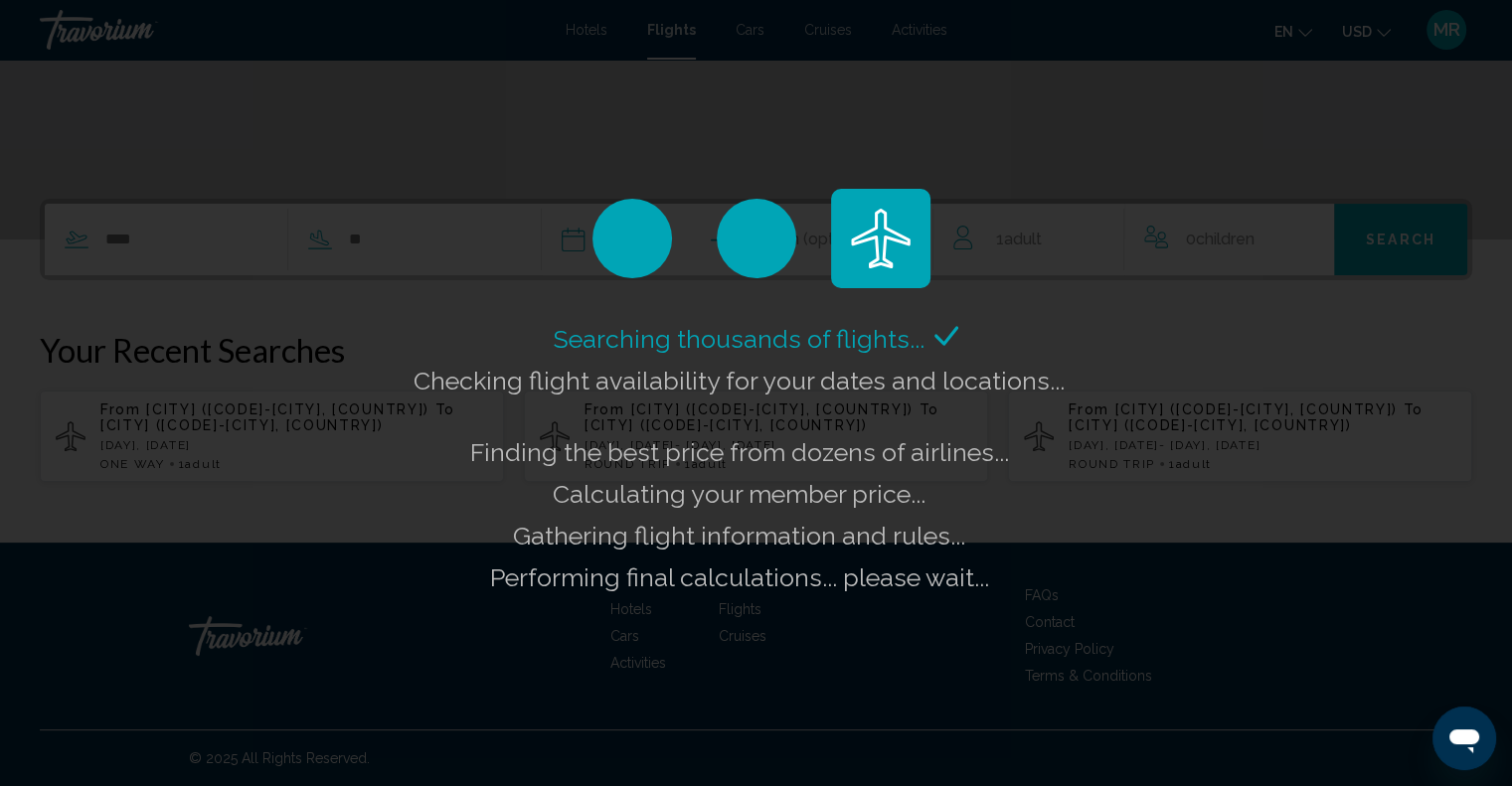 scroll, scrollTop: 0, scrollLeft: 0, axis: both 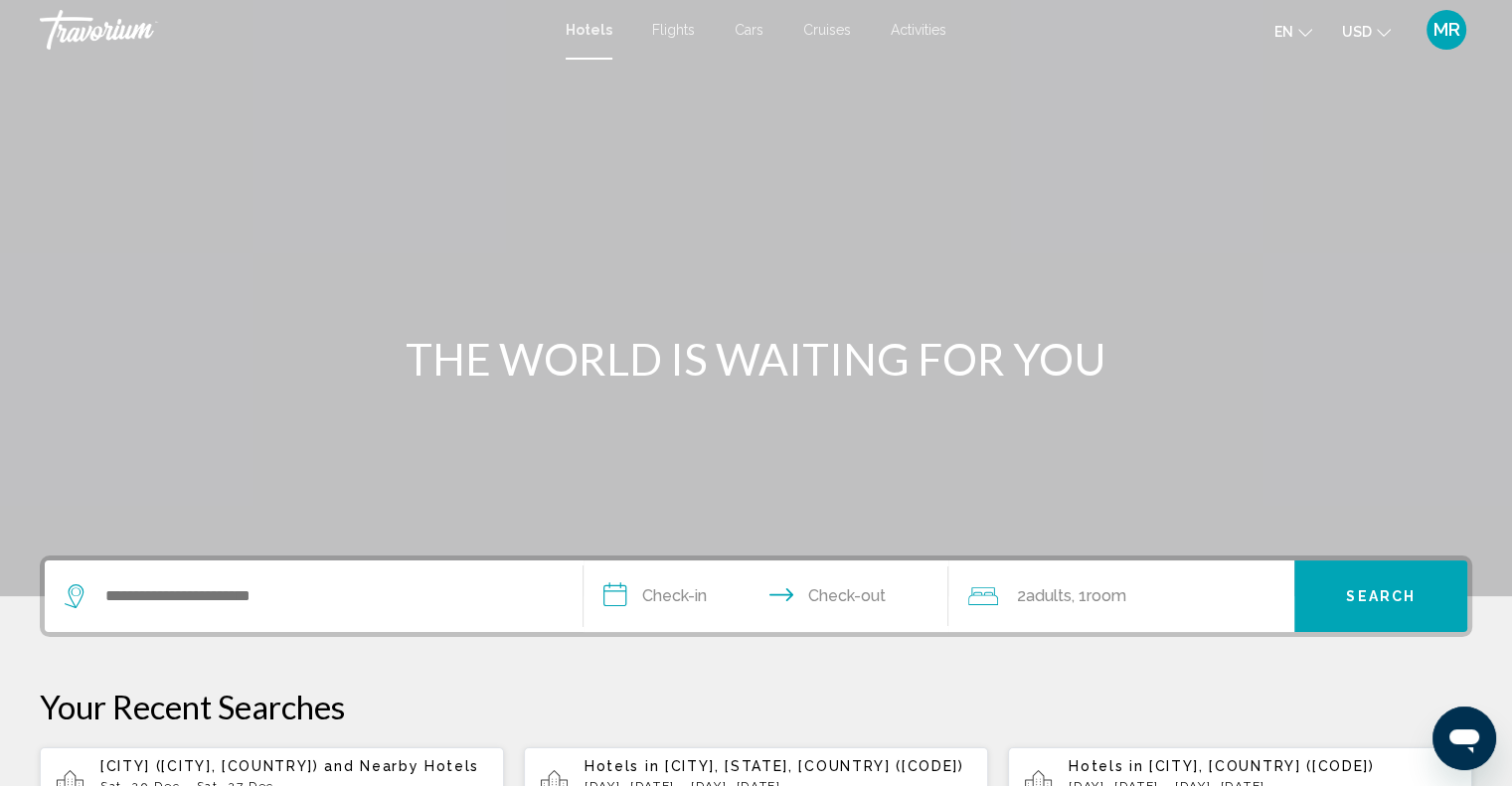 click at bounding box center [308, 596] 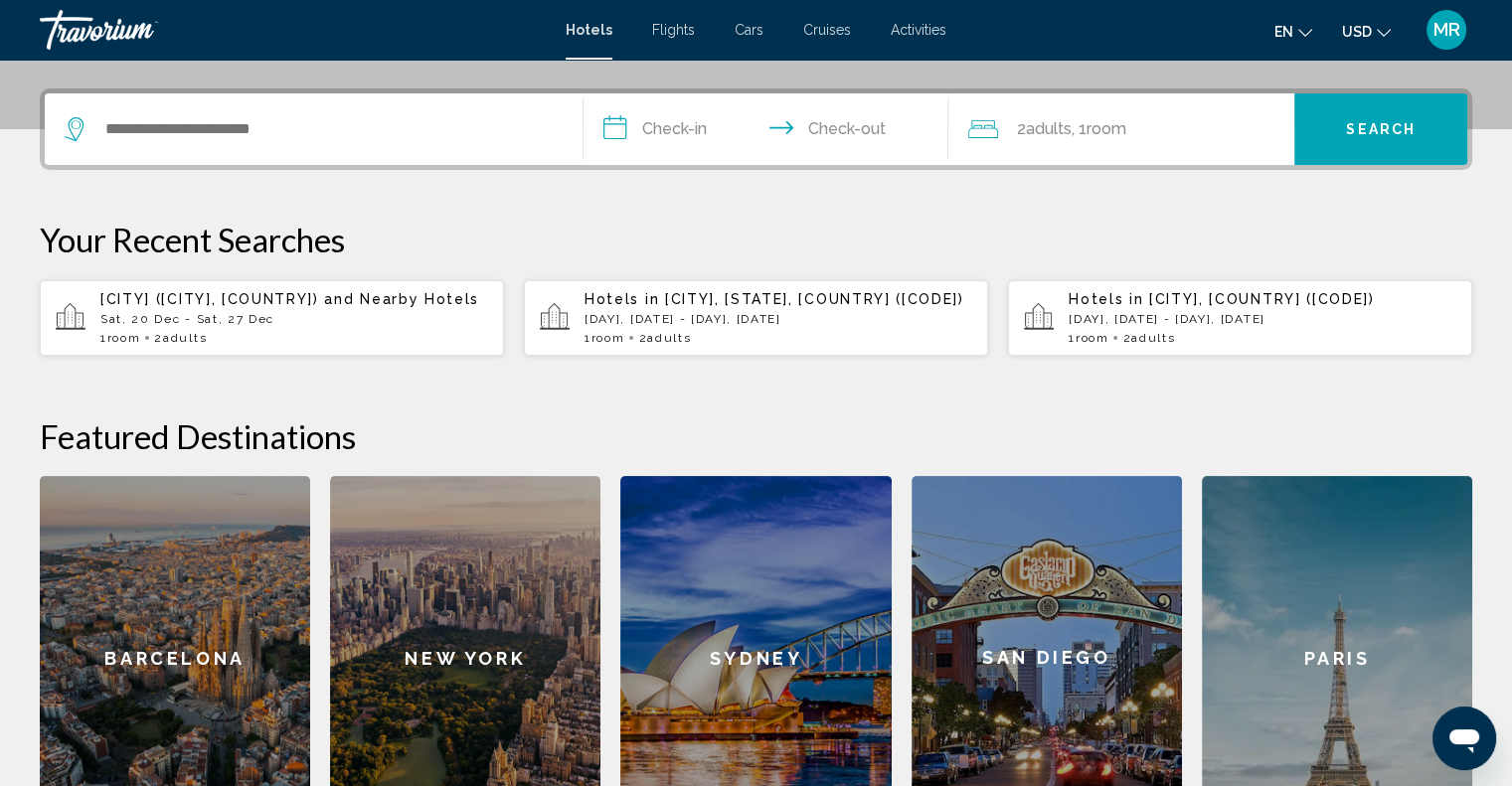scroll, scrollTop: 490, scrollLeft: 0, axis: vertical 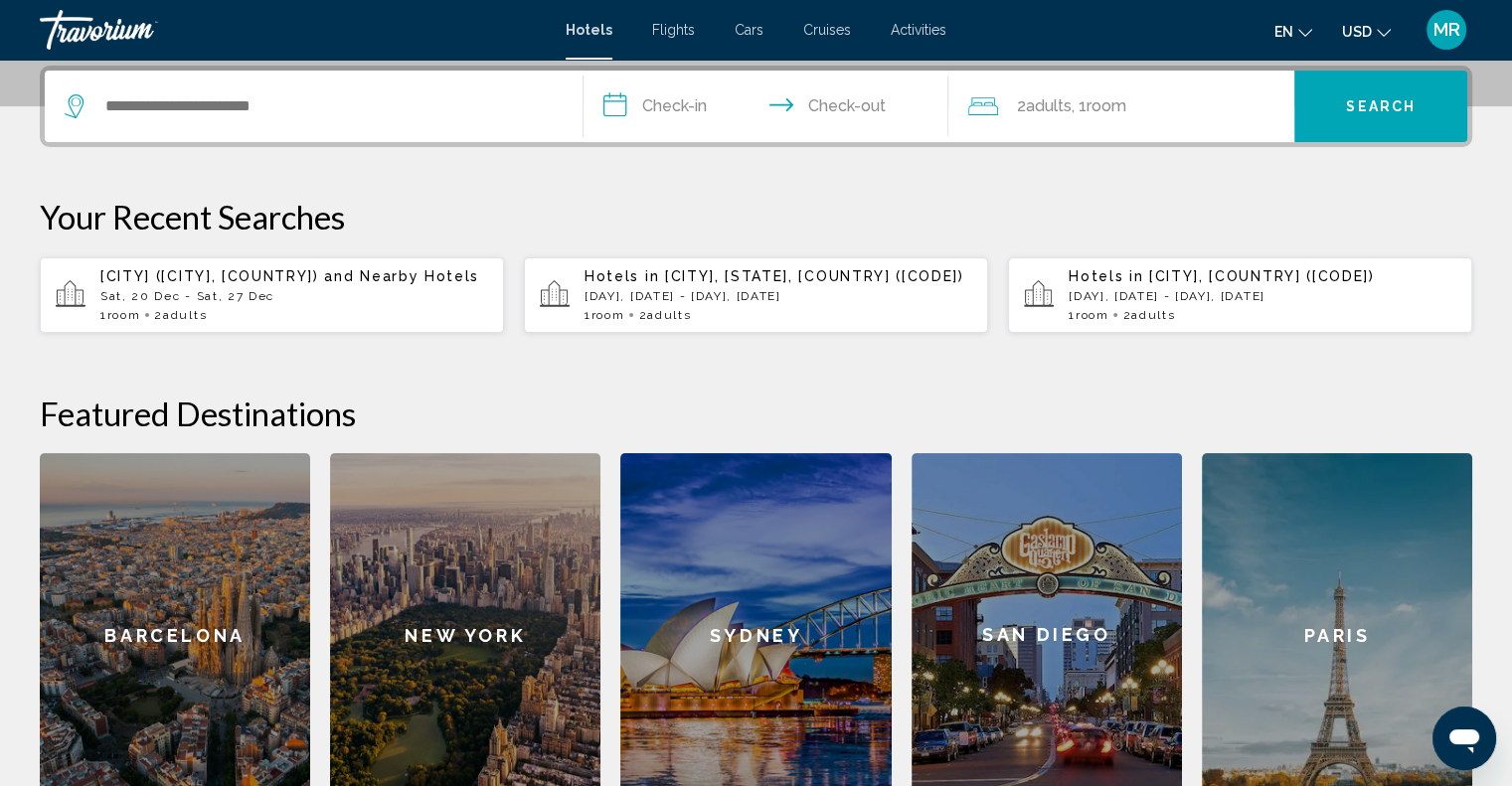 click at bounding box center [77, 106] 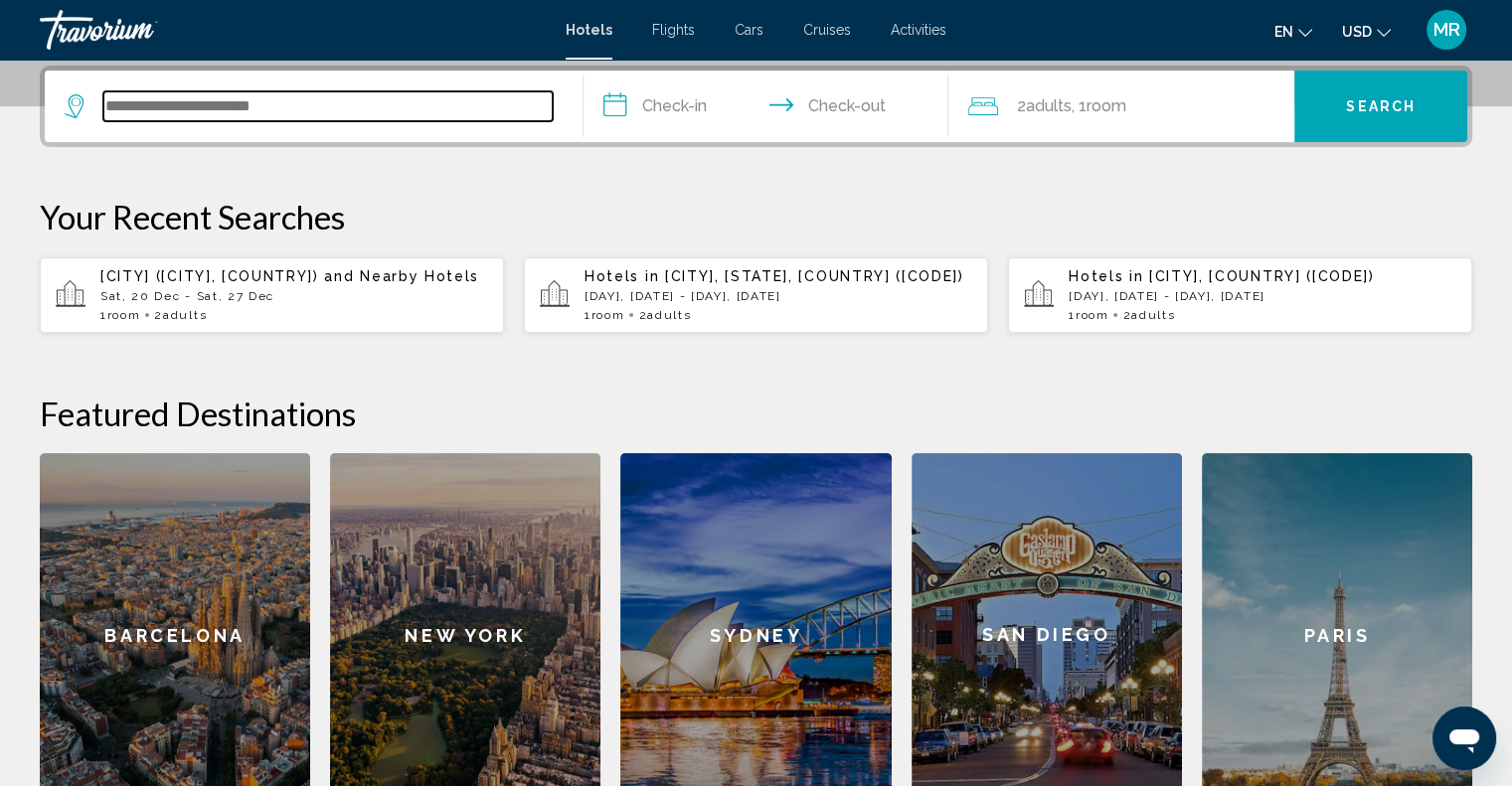 click at bounding box center [328, 106] 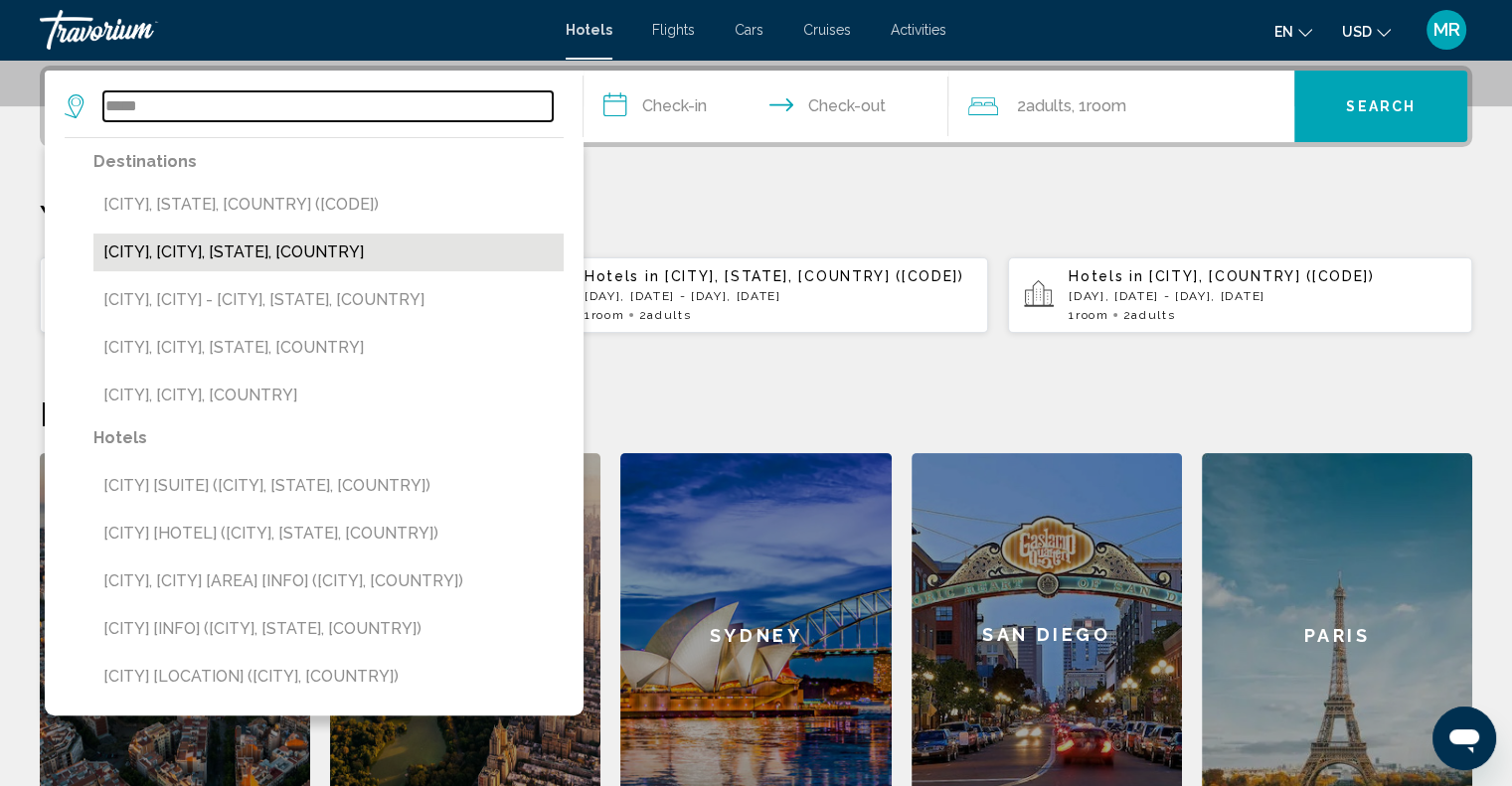 type on "*****" 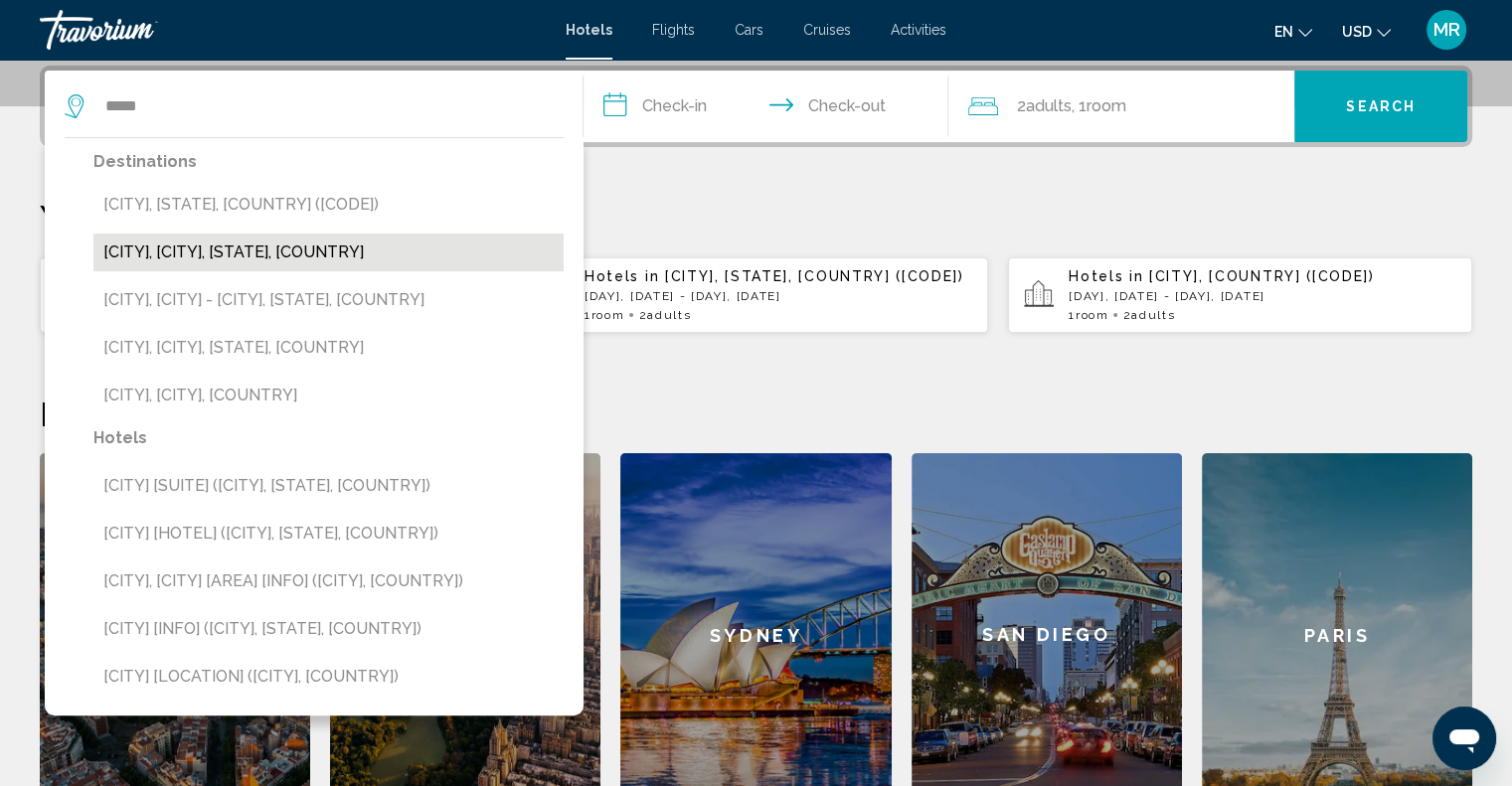 click on "[CITY], [CITY], [STATE], [COUNTRY]" at bounding box center (328, 252) 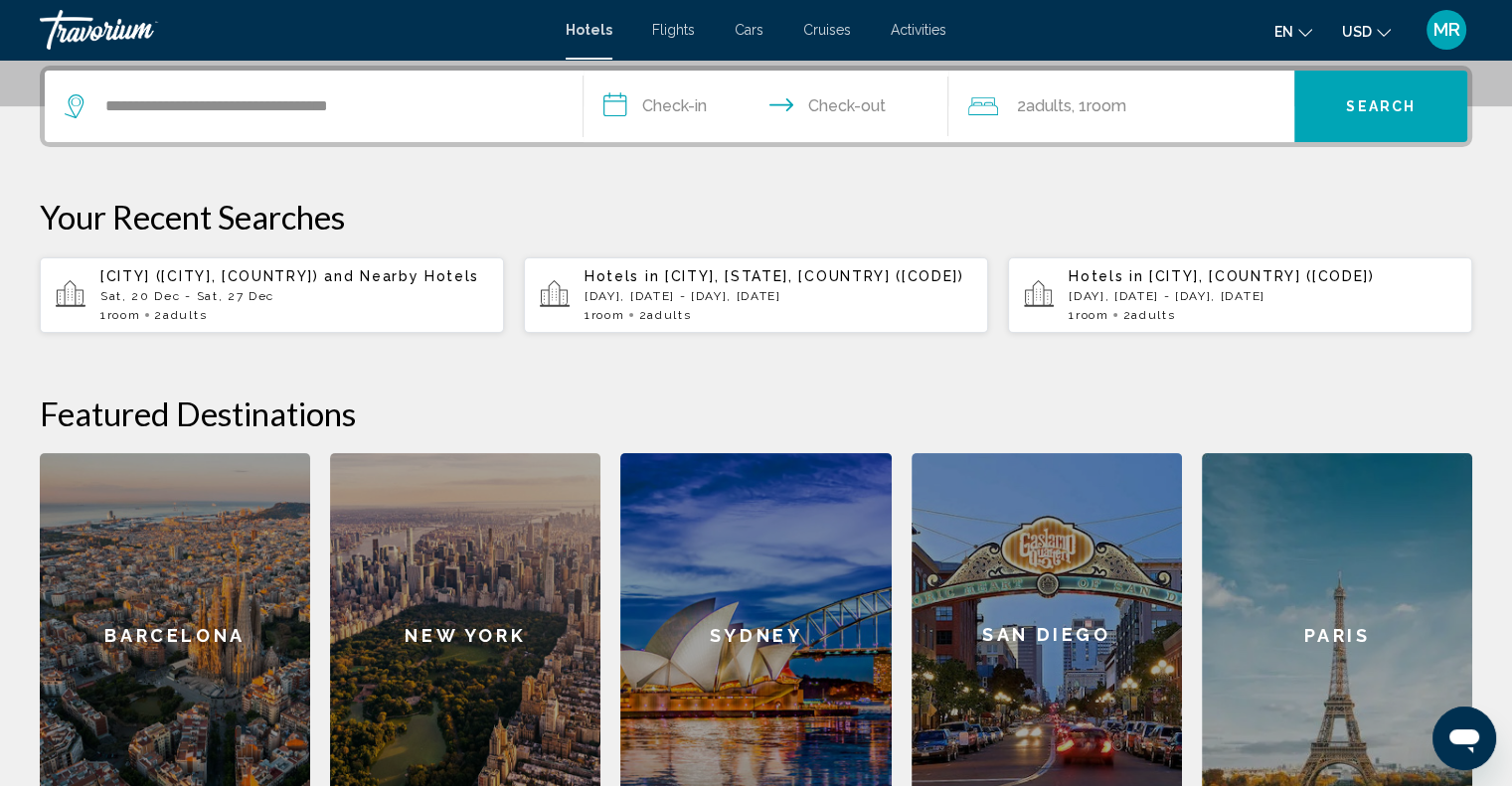 click on "**********" at bounding box center [770, 109] 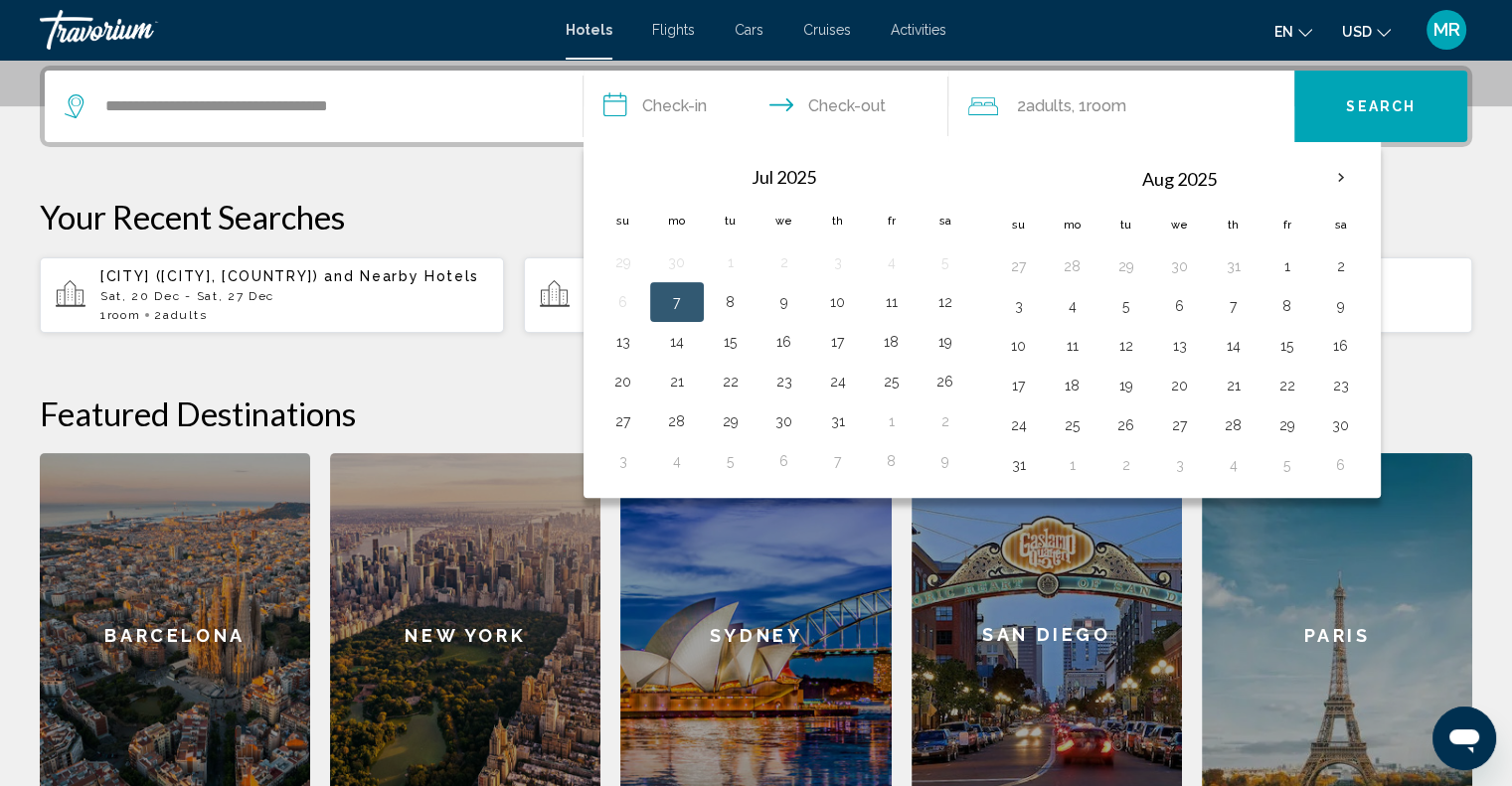 click on "Your Recent Searches" at bounding box center (756, 217) 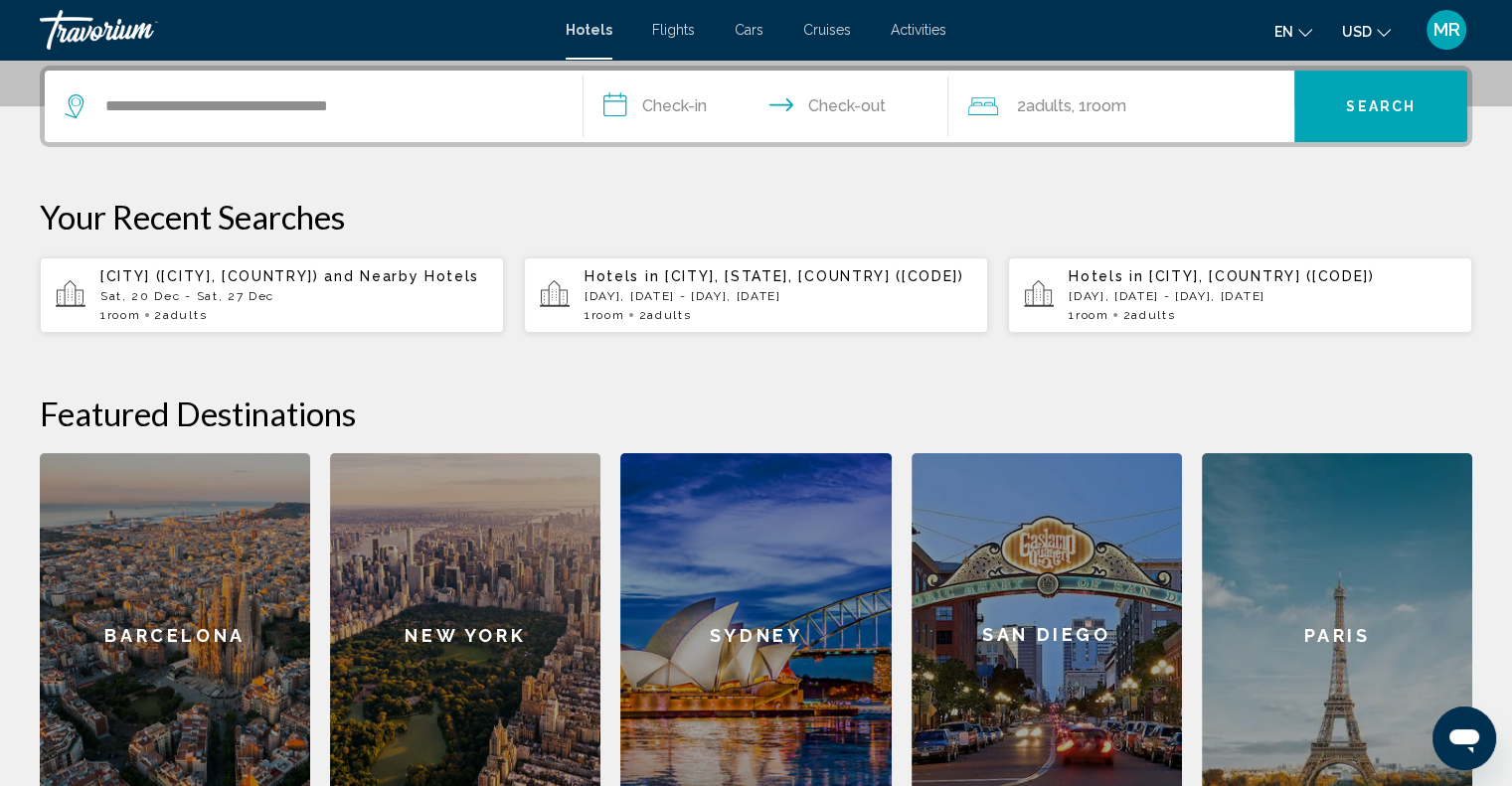 click on "Flights" at bounding box center [673, 30] 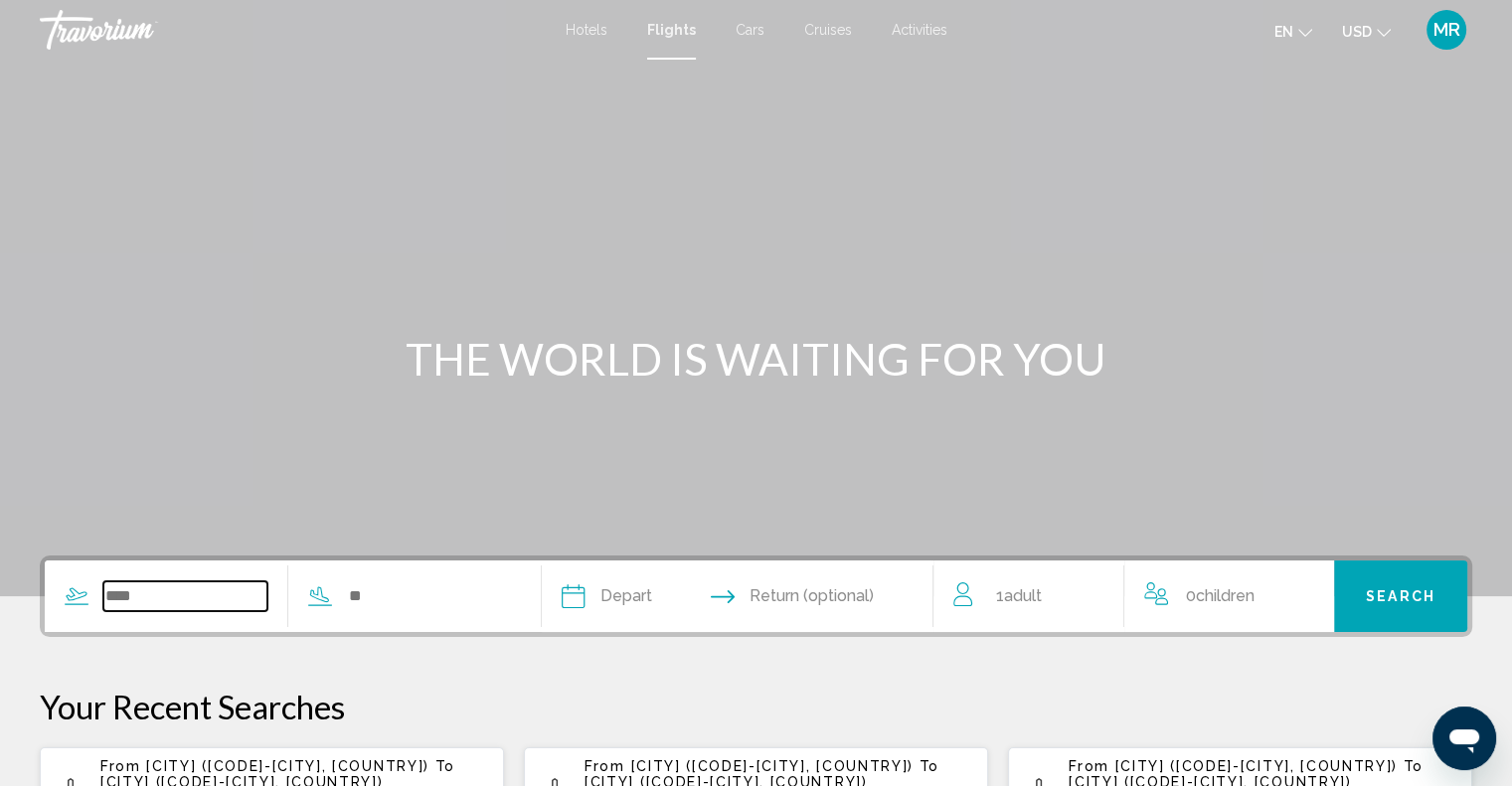 click at bounding box center (185, 596) 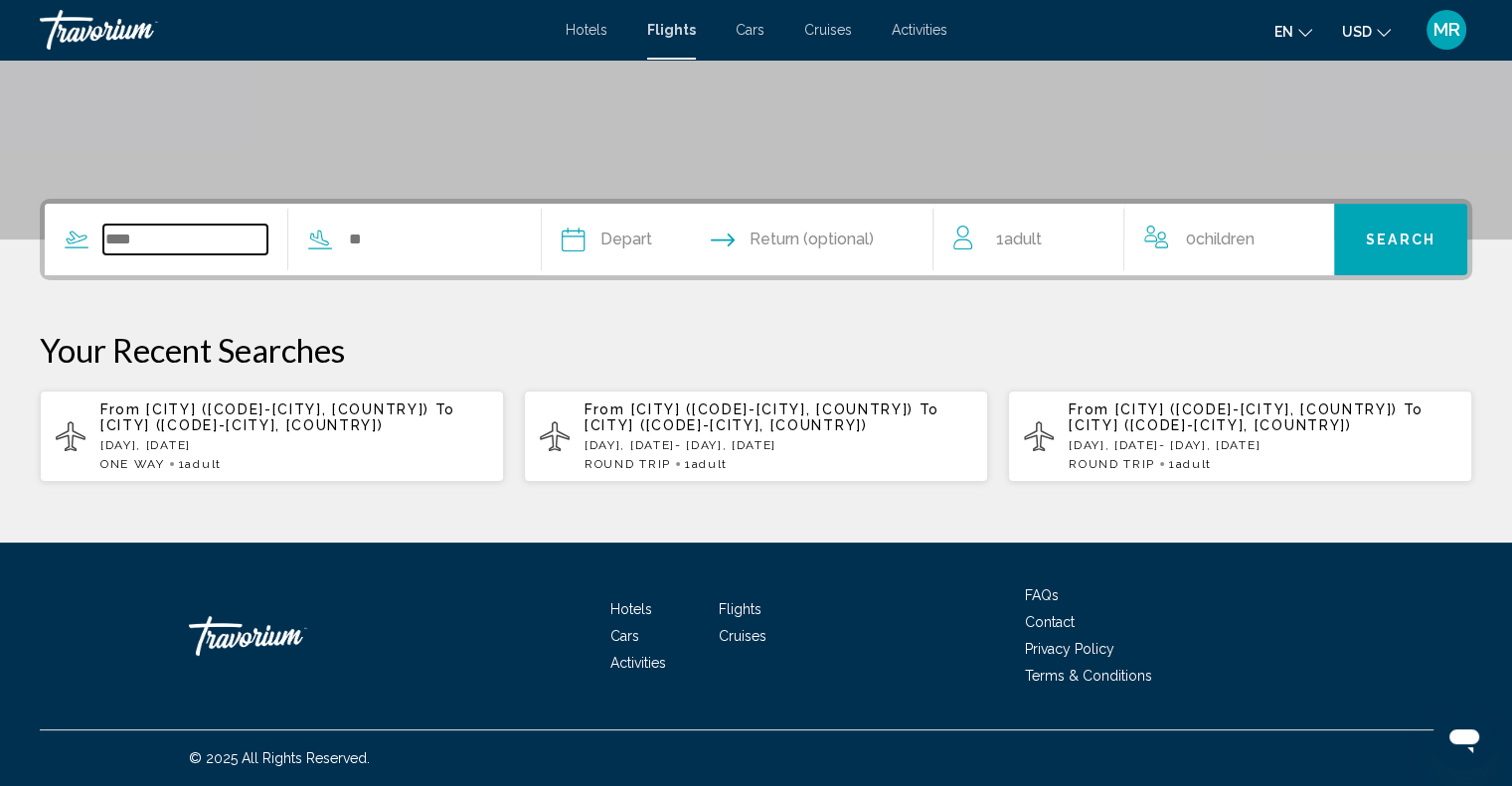 scroll, scrollTop: 371, scrollLeft: 0, axis: vertical 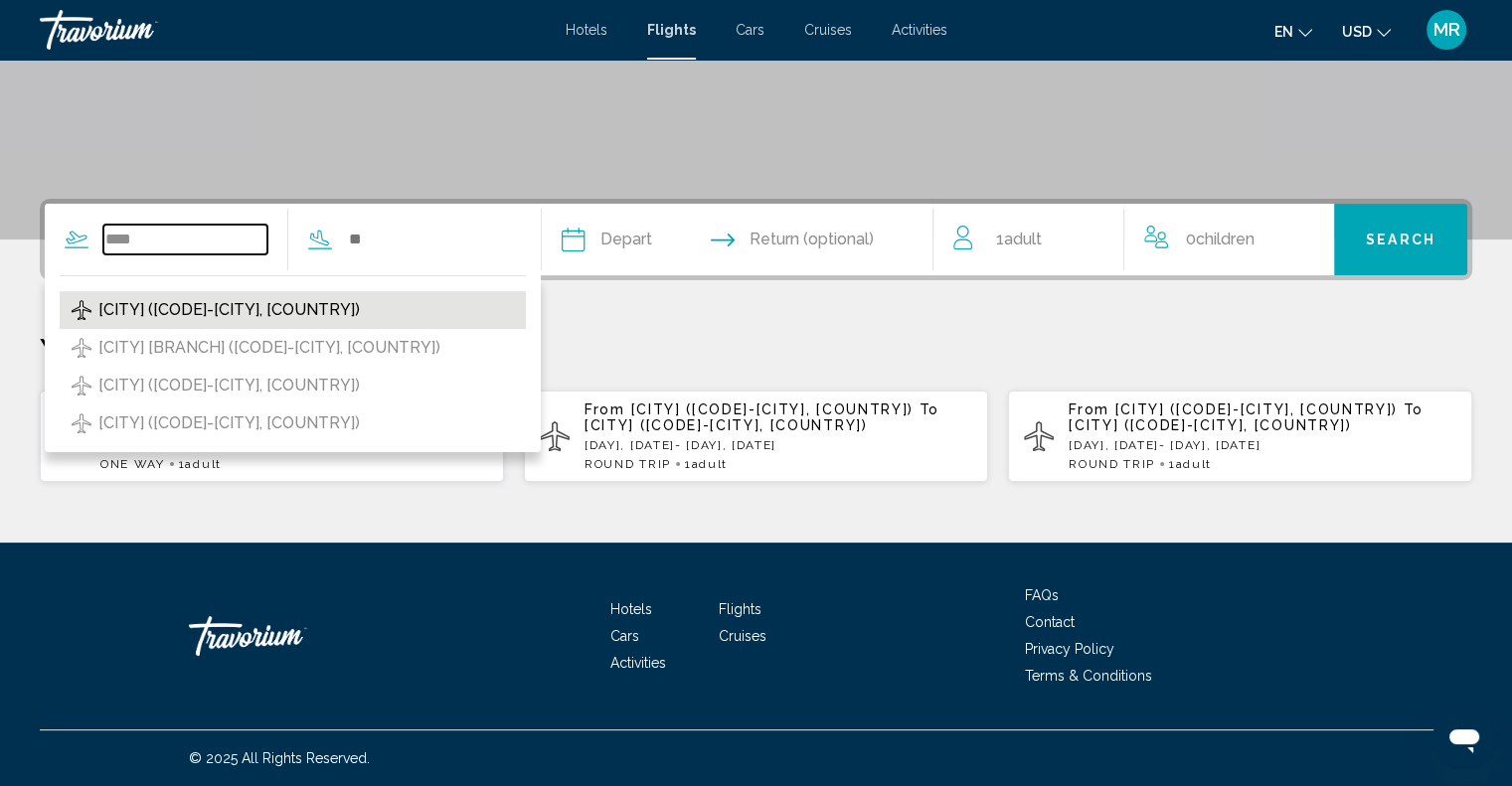 type on "****" 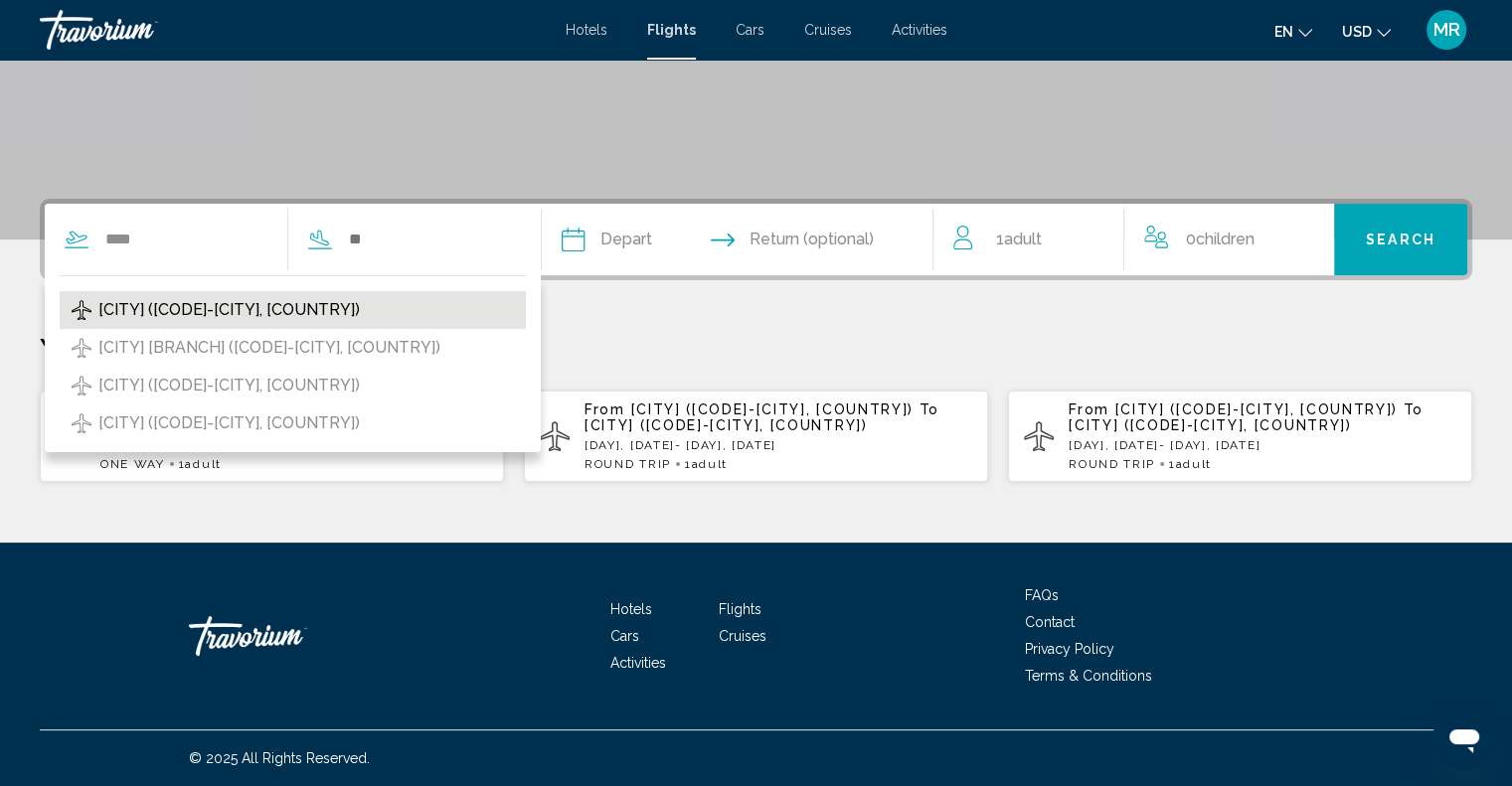 click on "[CITY] ([CODE]-[CITY], [COUNTRY])" at bounding box center [229, 310] 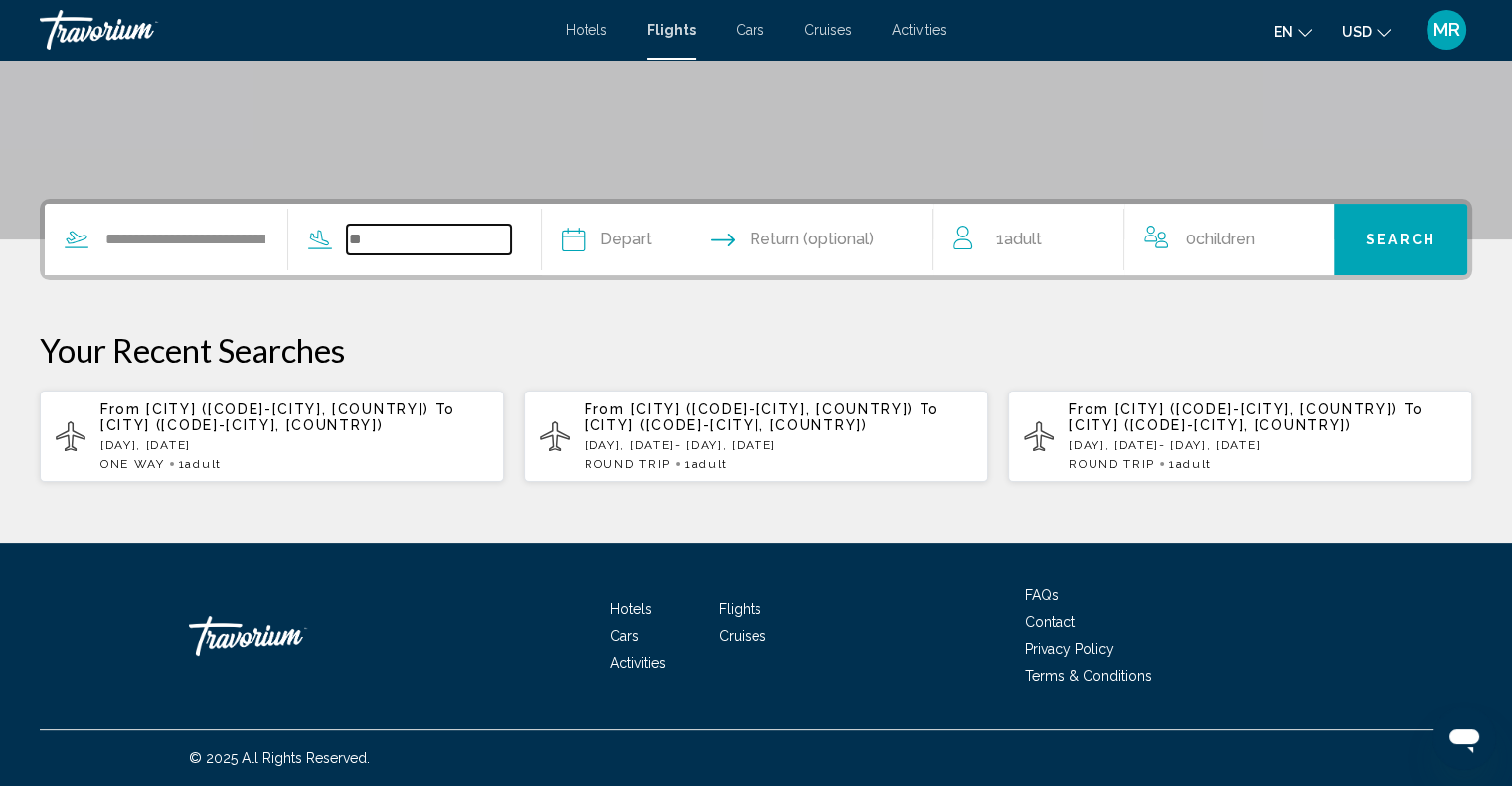 click at bounding box center [428, 239] 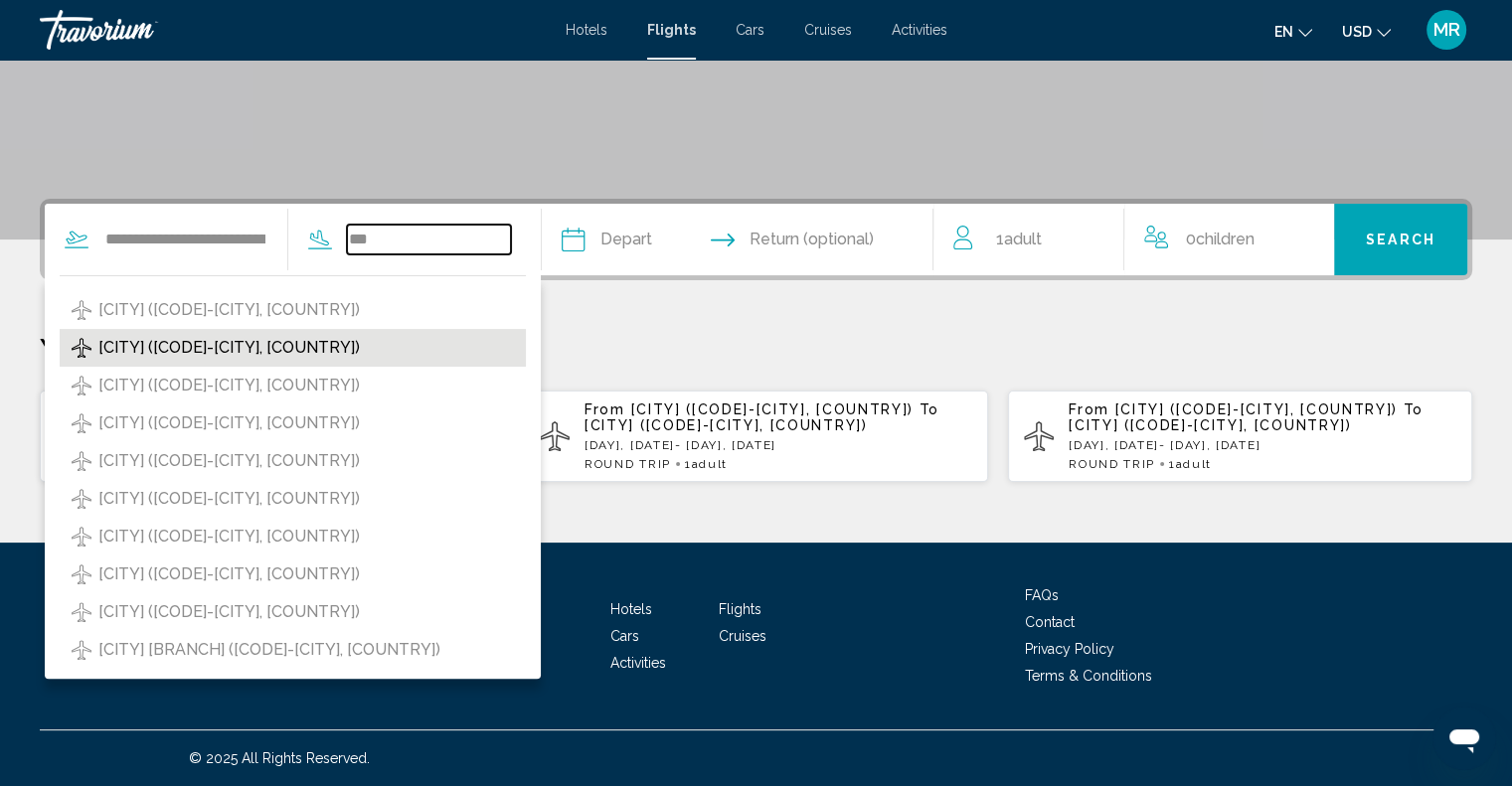type on "***" 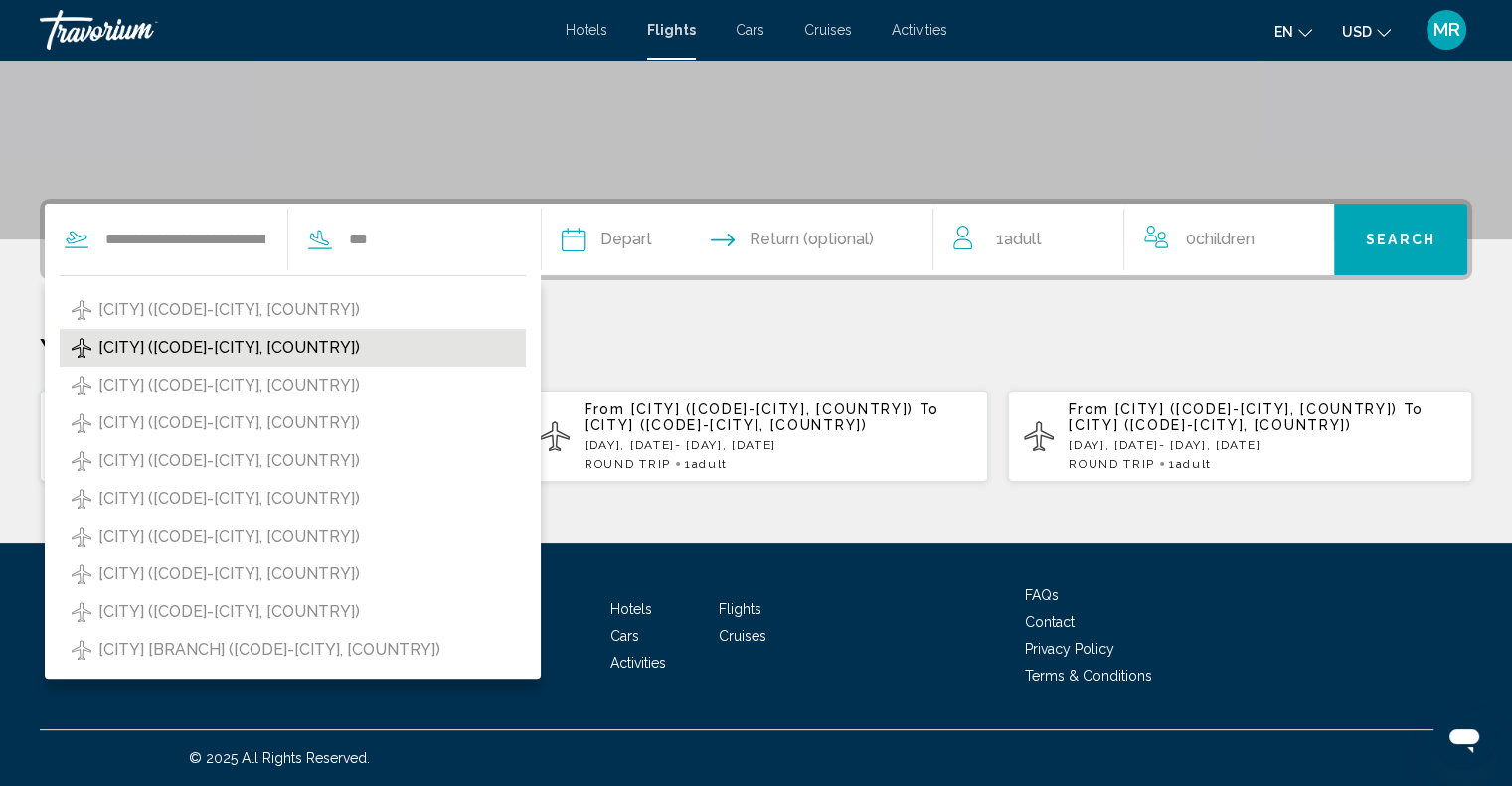 click on "[CITY] ([CODE]-[CITY], [COUNTRY])" at bounding box center (229, 310) 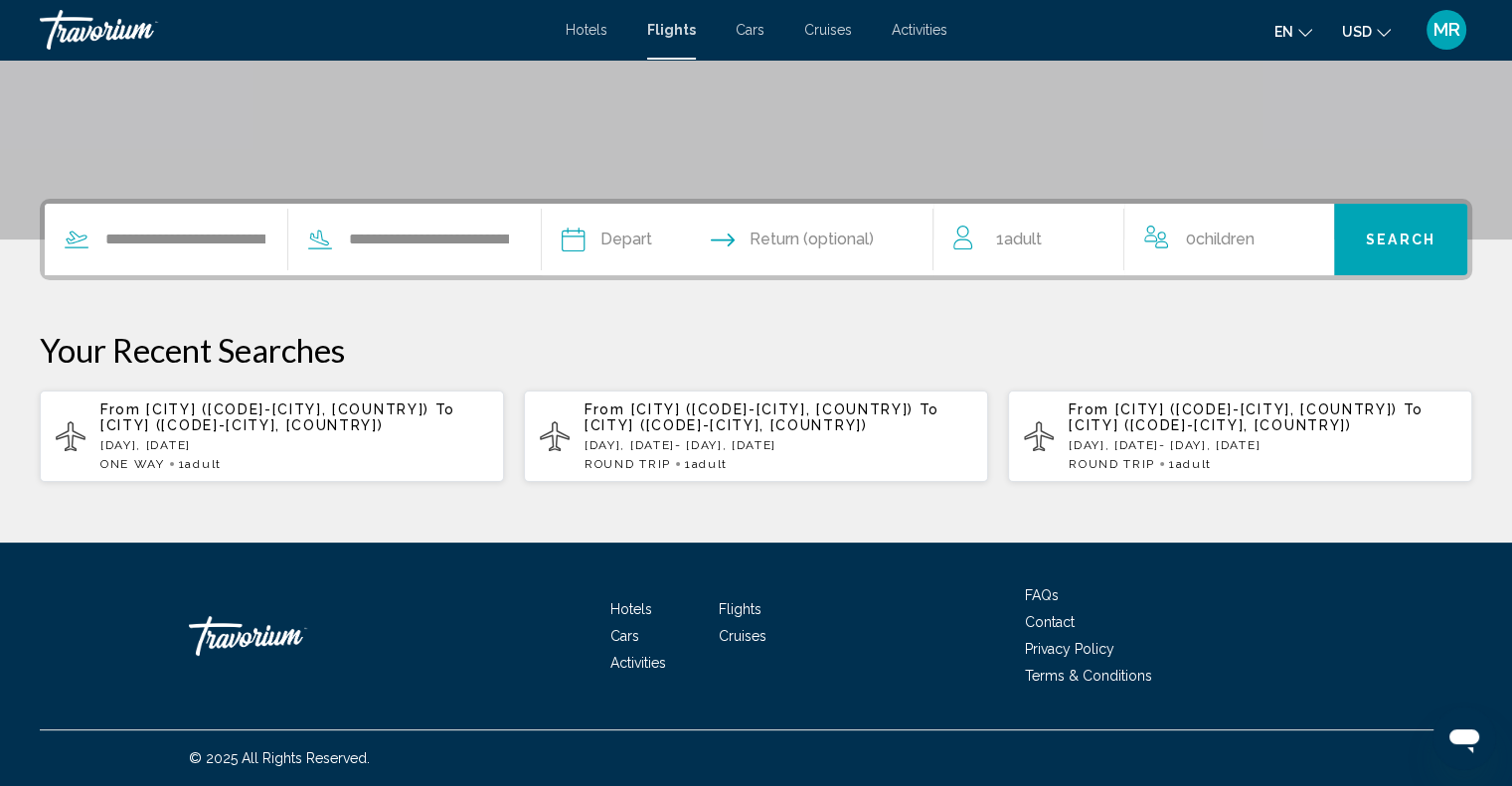 click at bounding box center [653, 242] 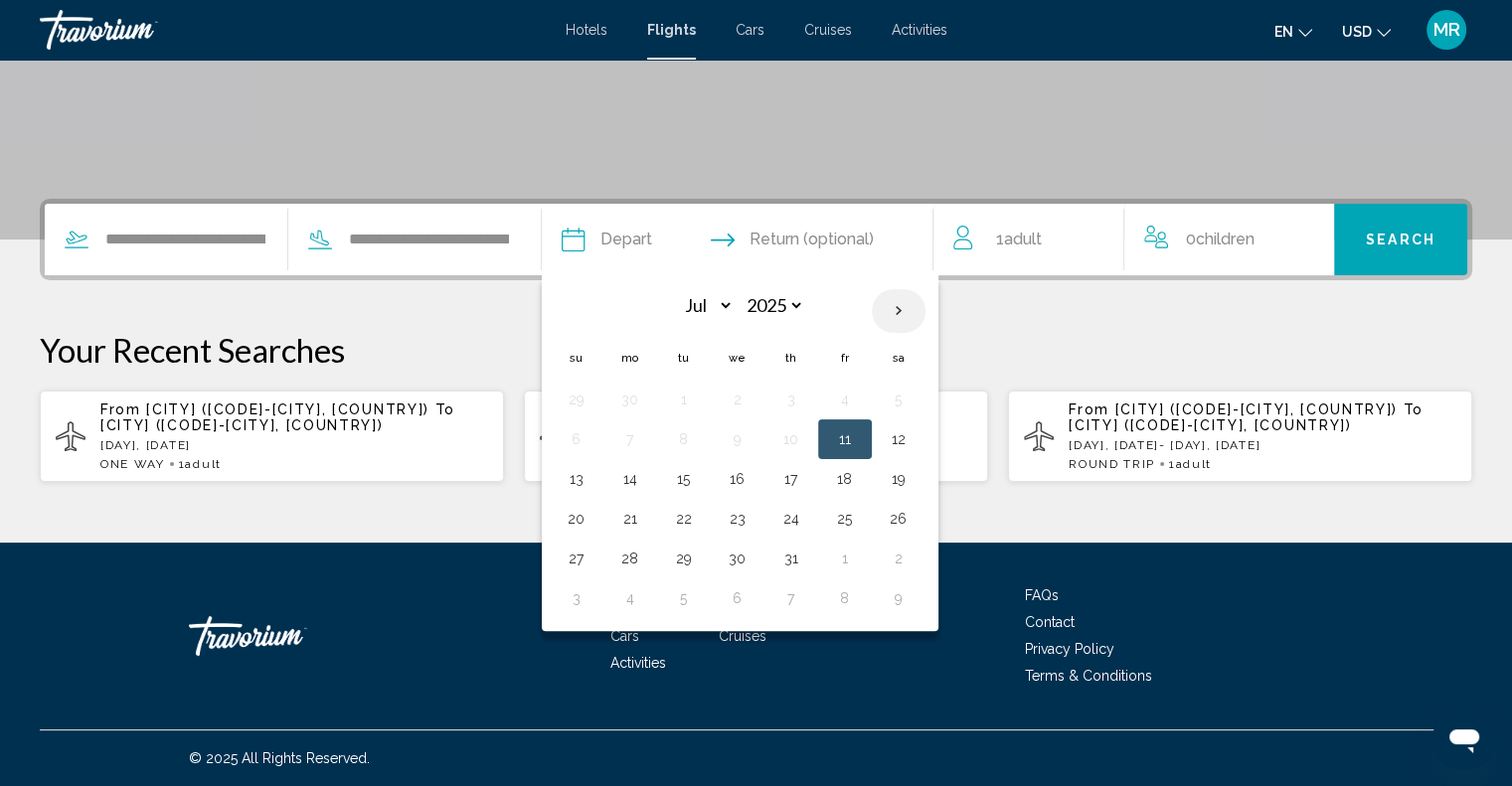 click at bounding box center [899, 311] 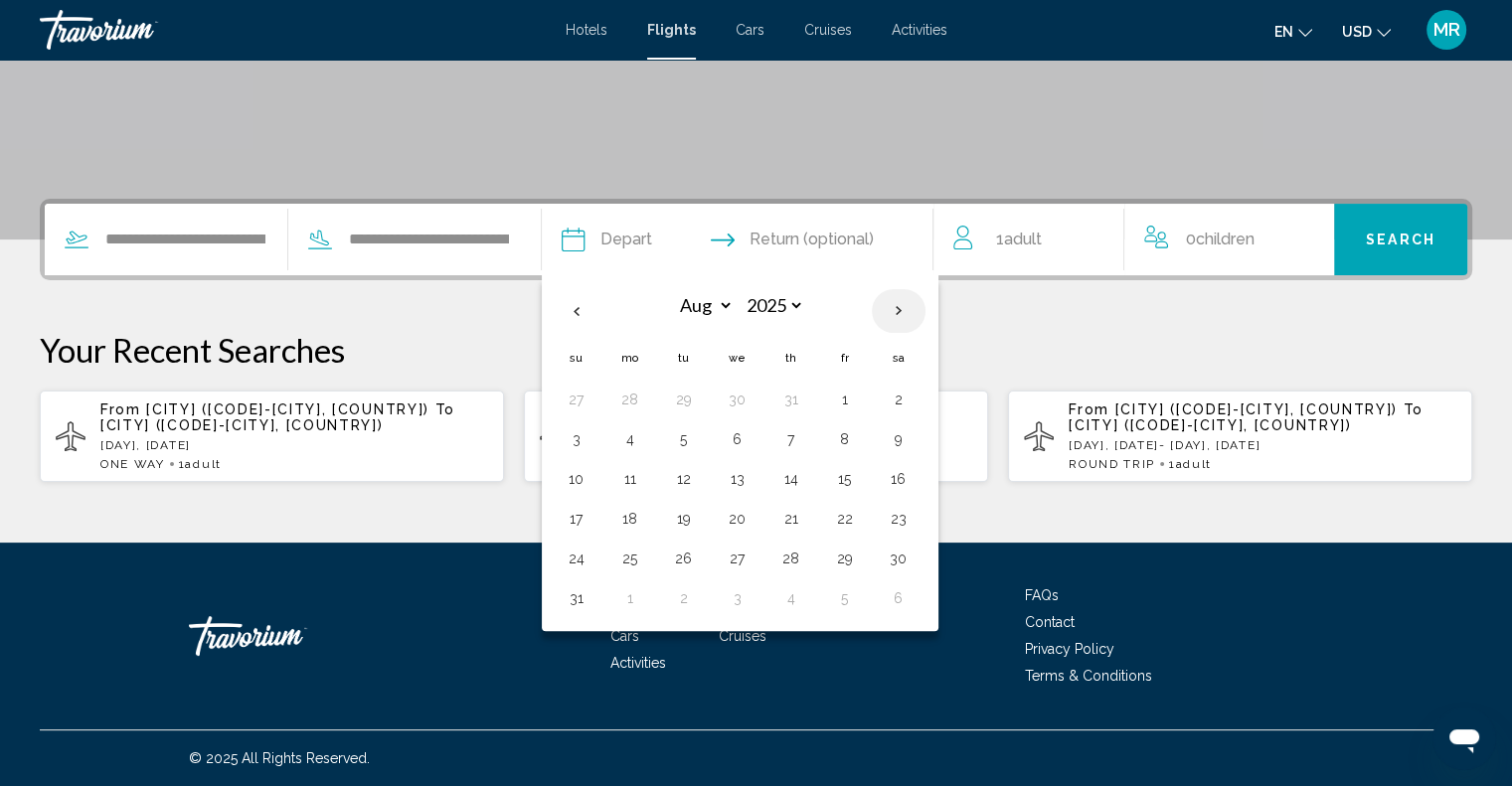 click at bounding box center [899, 311] 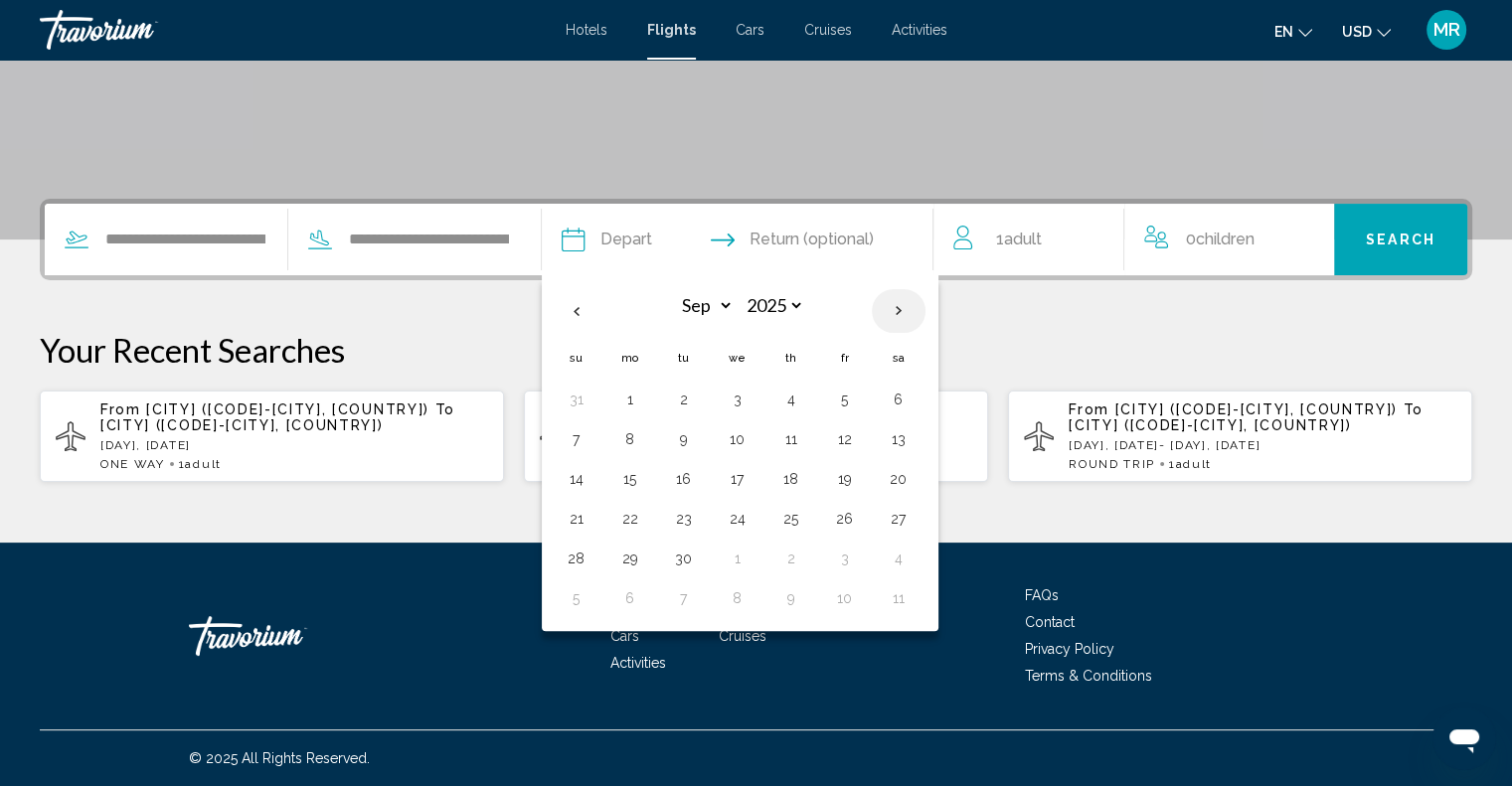 click at bounding box center (899, 311) 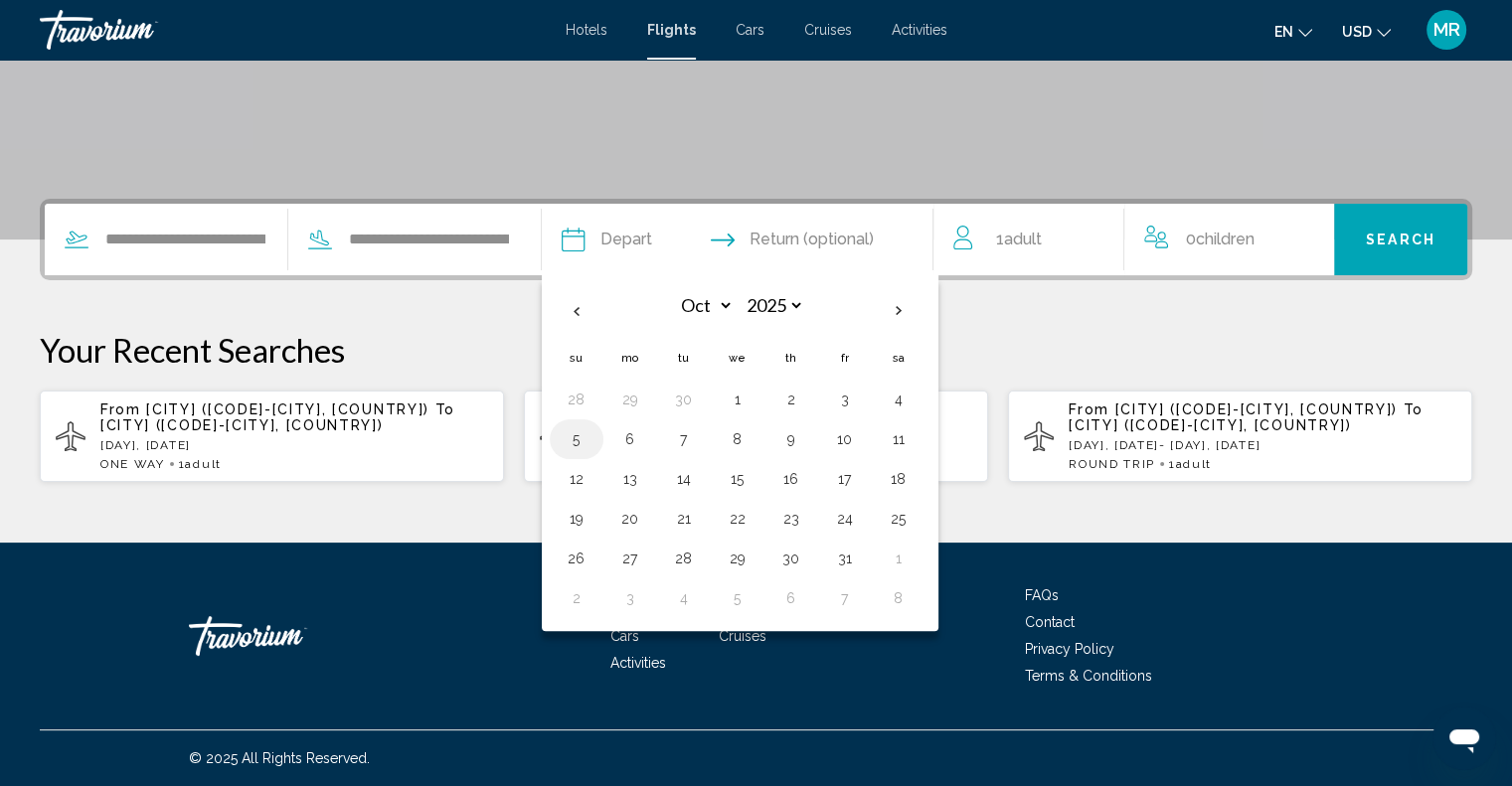 click on "5" at bounding box center (577, 439) 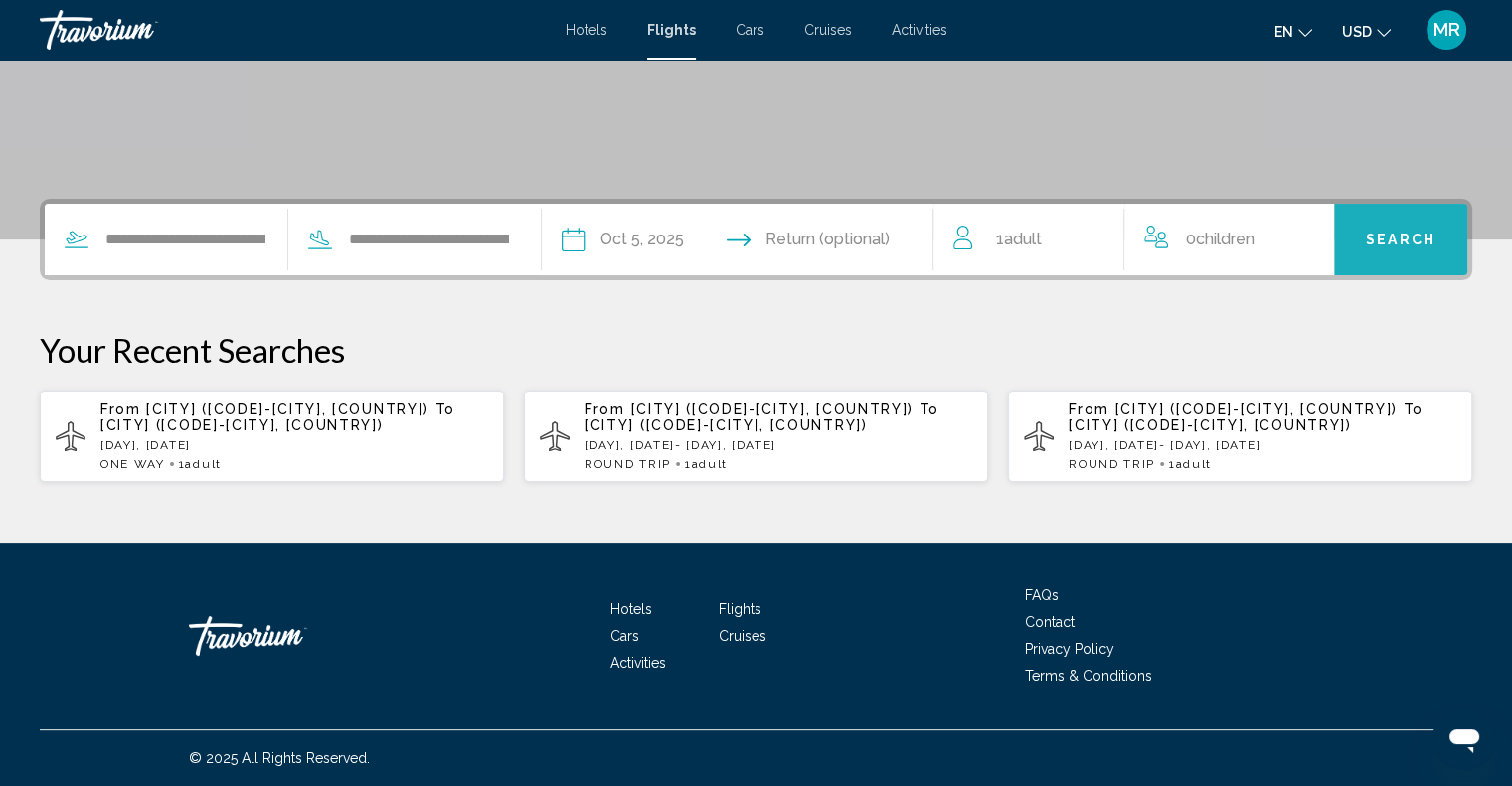 click on "Search" at bounding box center [1401, 240] 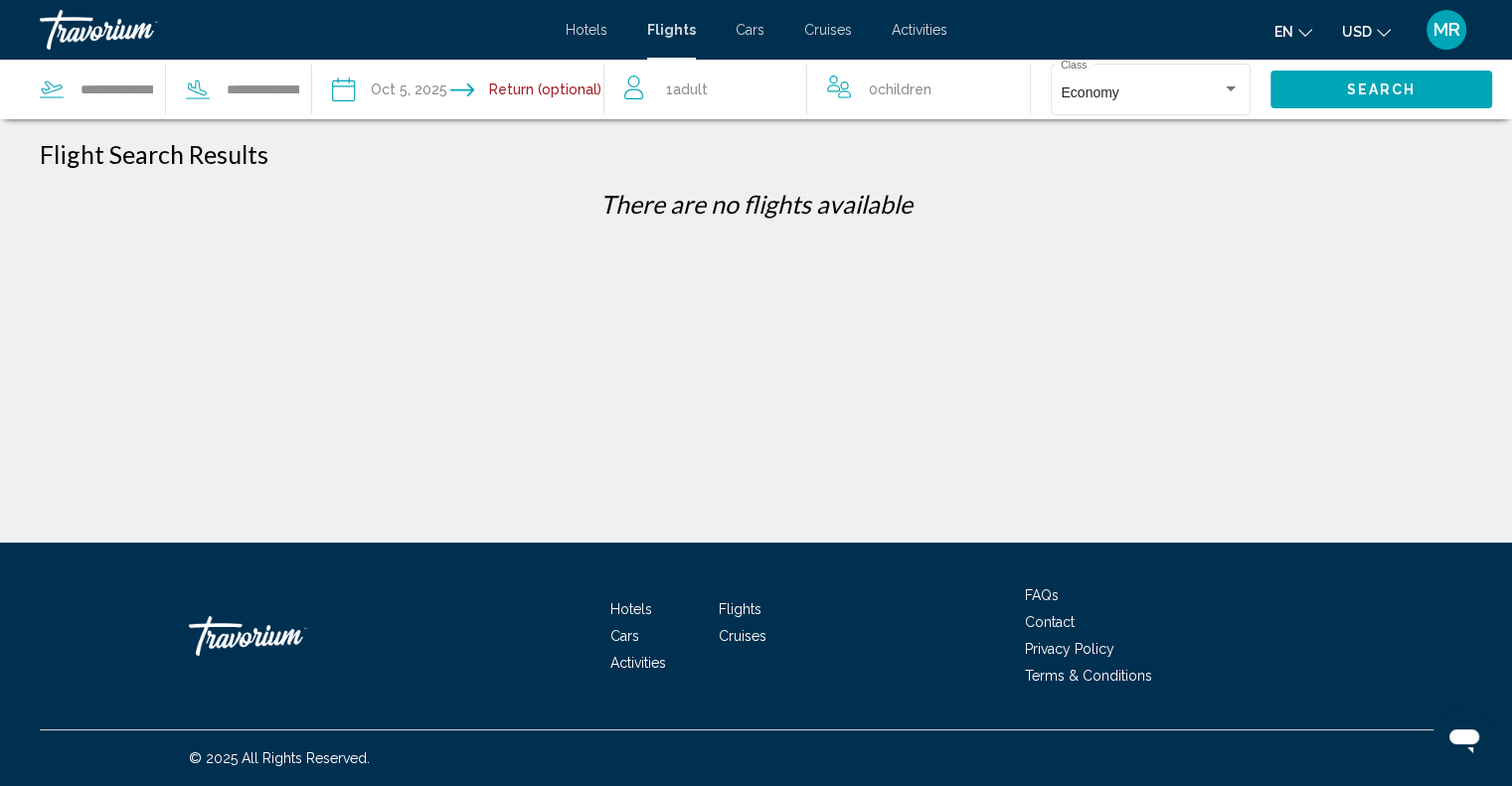 scroll, scrollTop: 0, scrollLeft: 0, axis: both 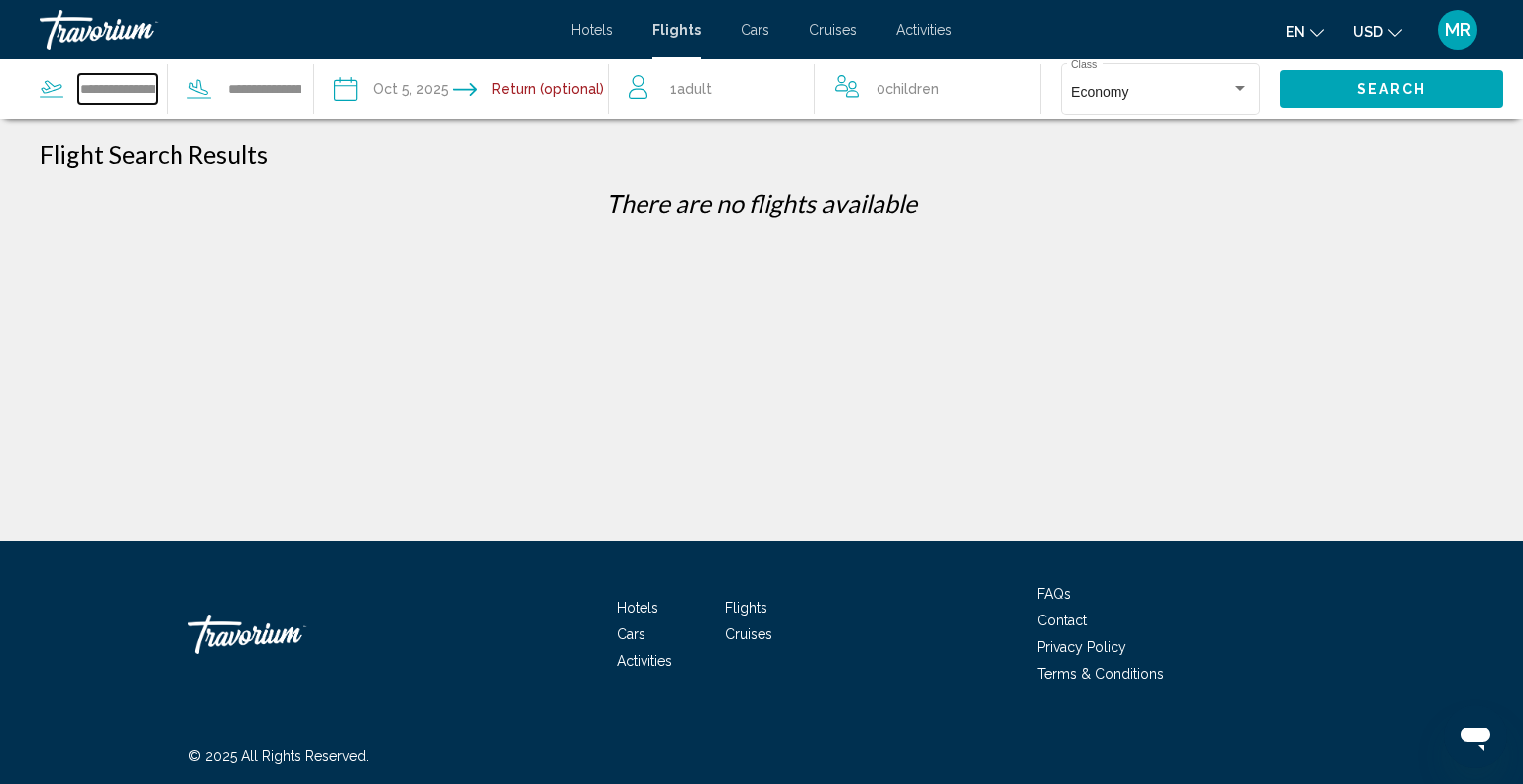 click on "**********" at bounding box center (117, 89) 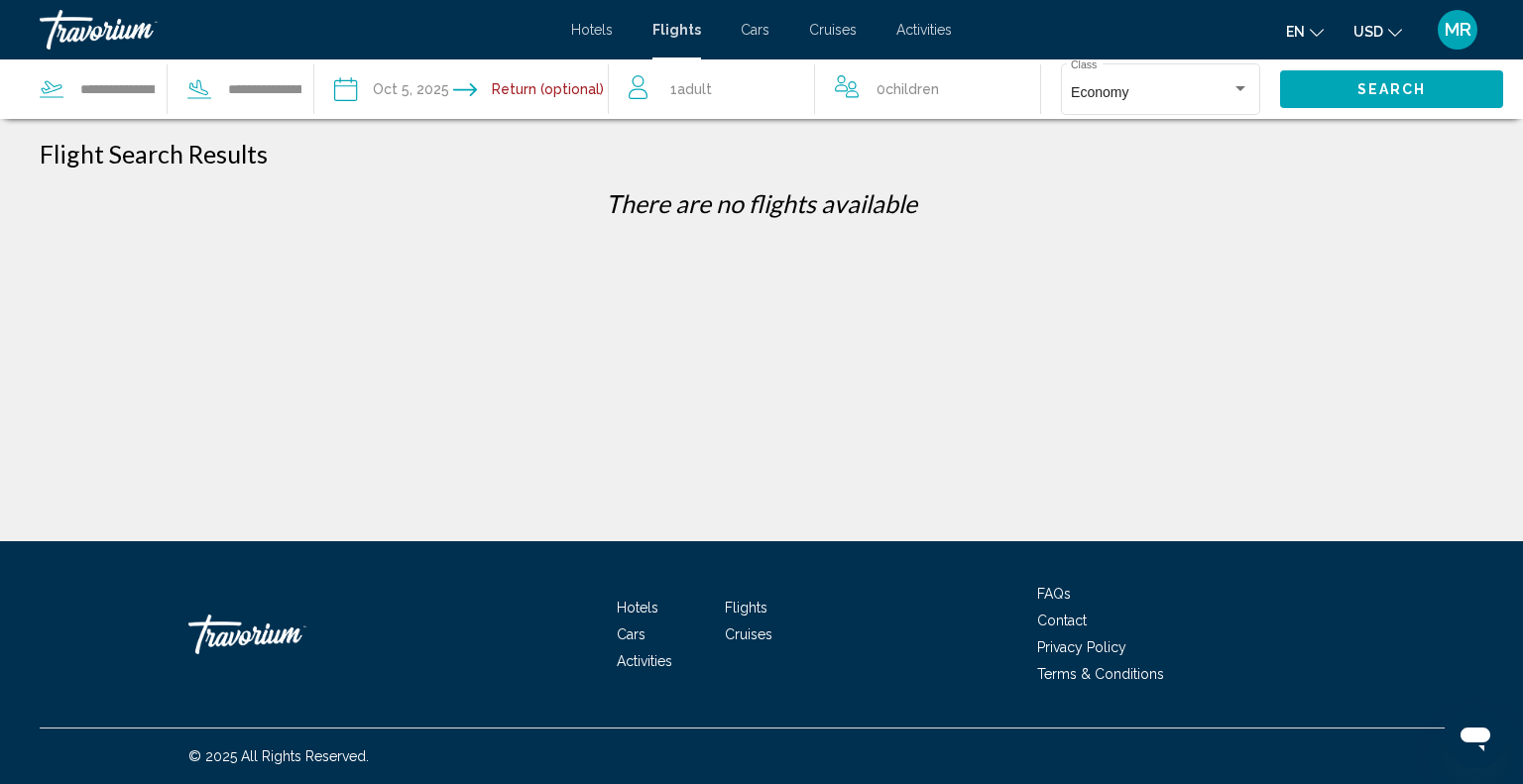 click on "**********" at bounding box center (157, 89) 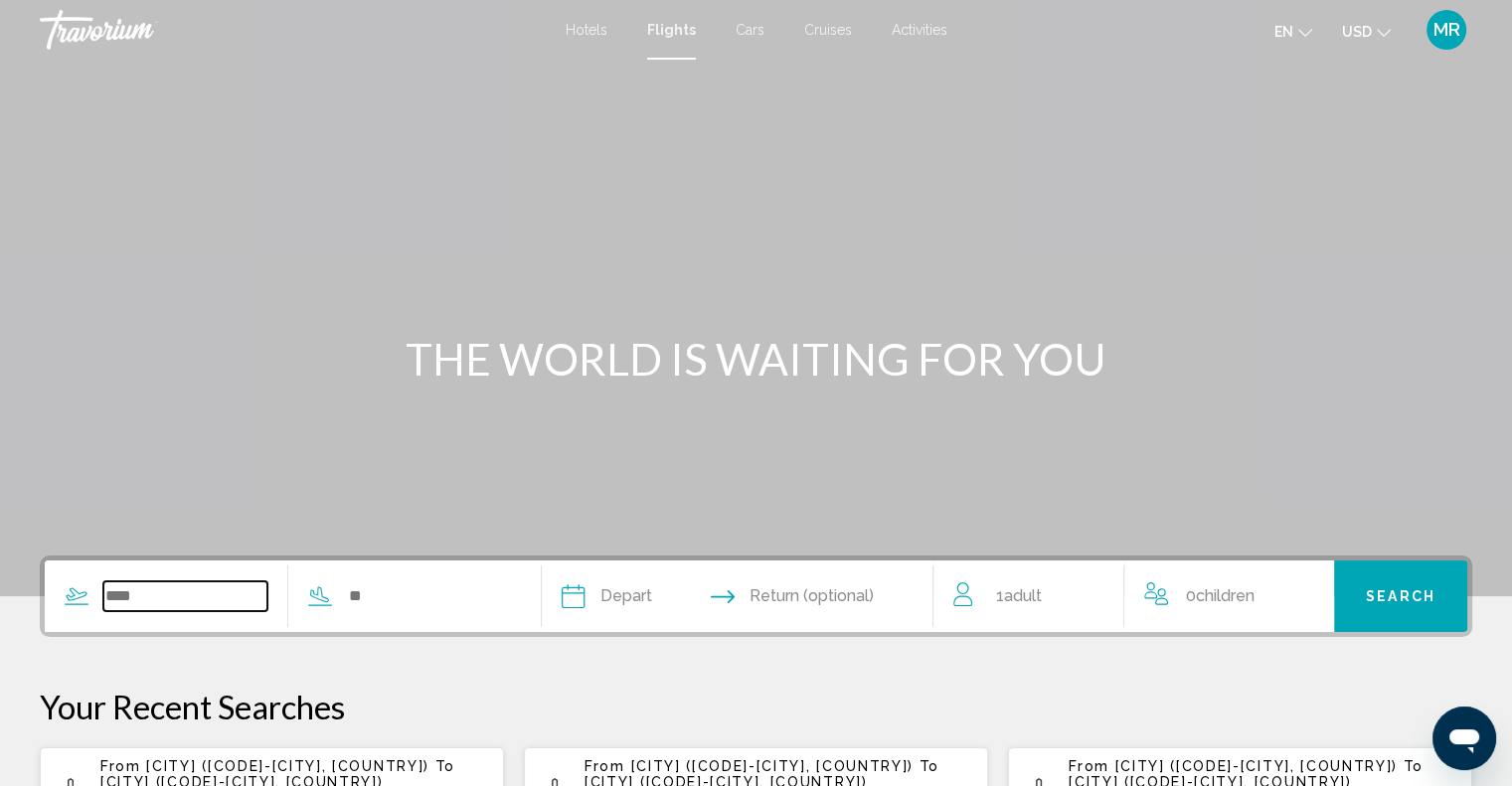 click at bounding box center [185, 596] 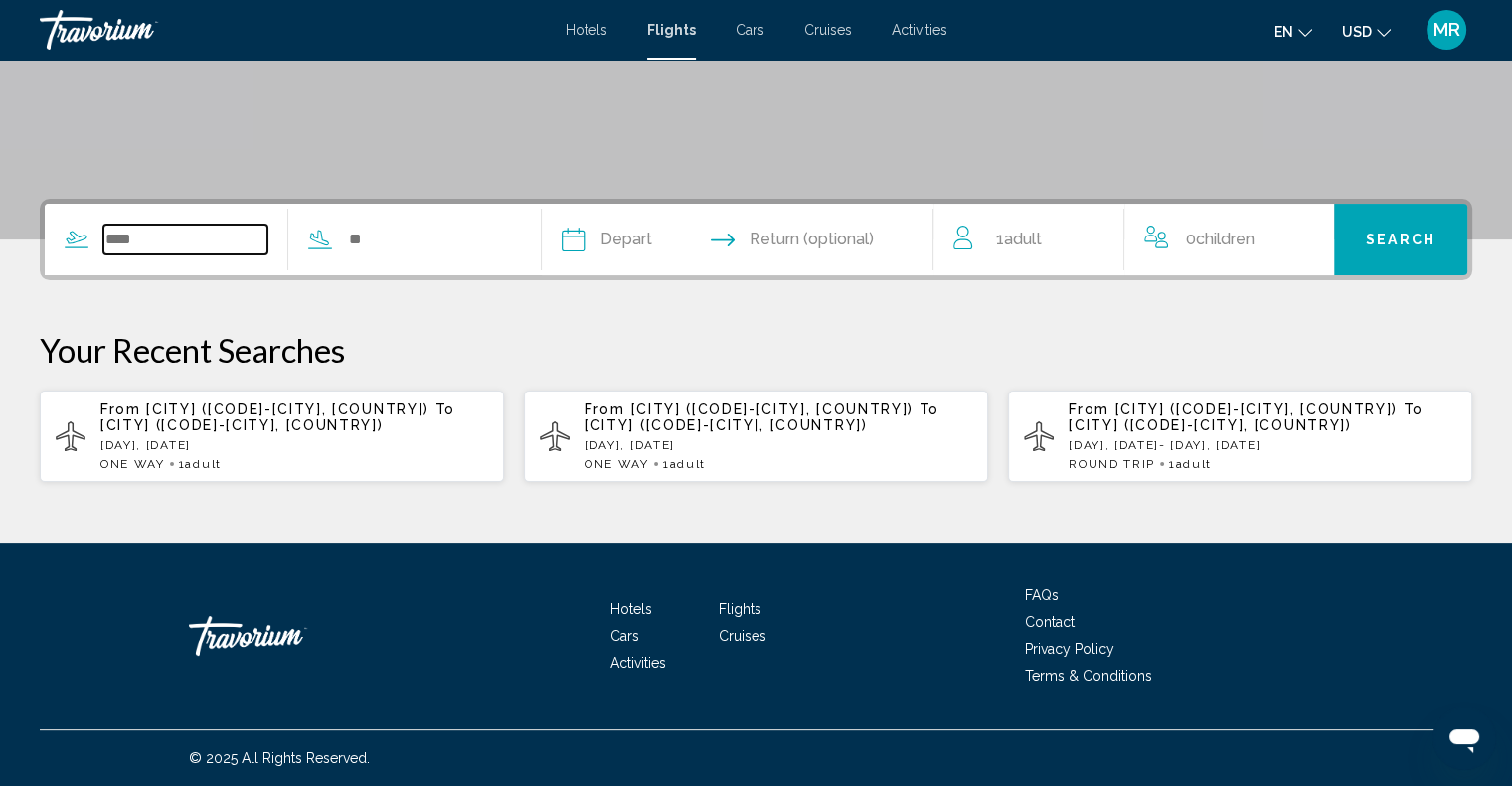 scroll, scrollTop: 371, scrollLeft: 0, axis: vertical 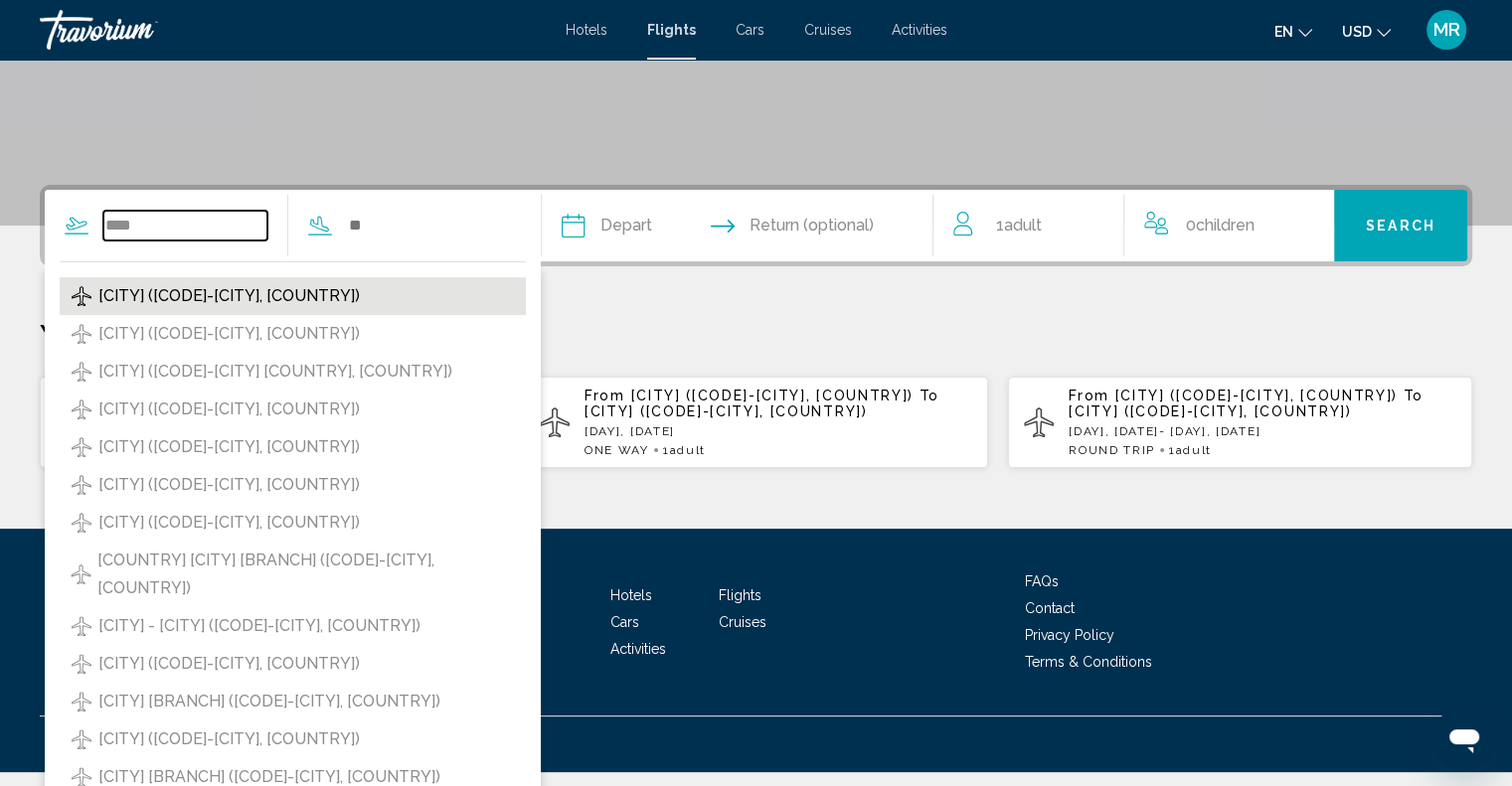 type on "****" 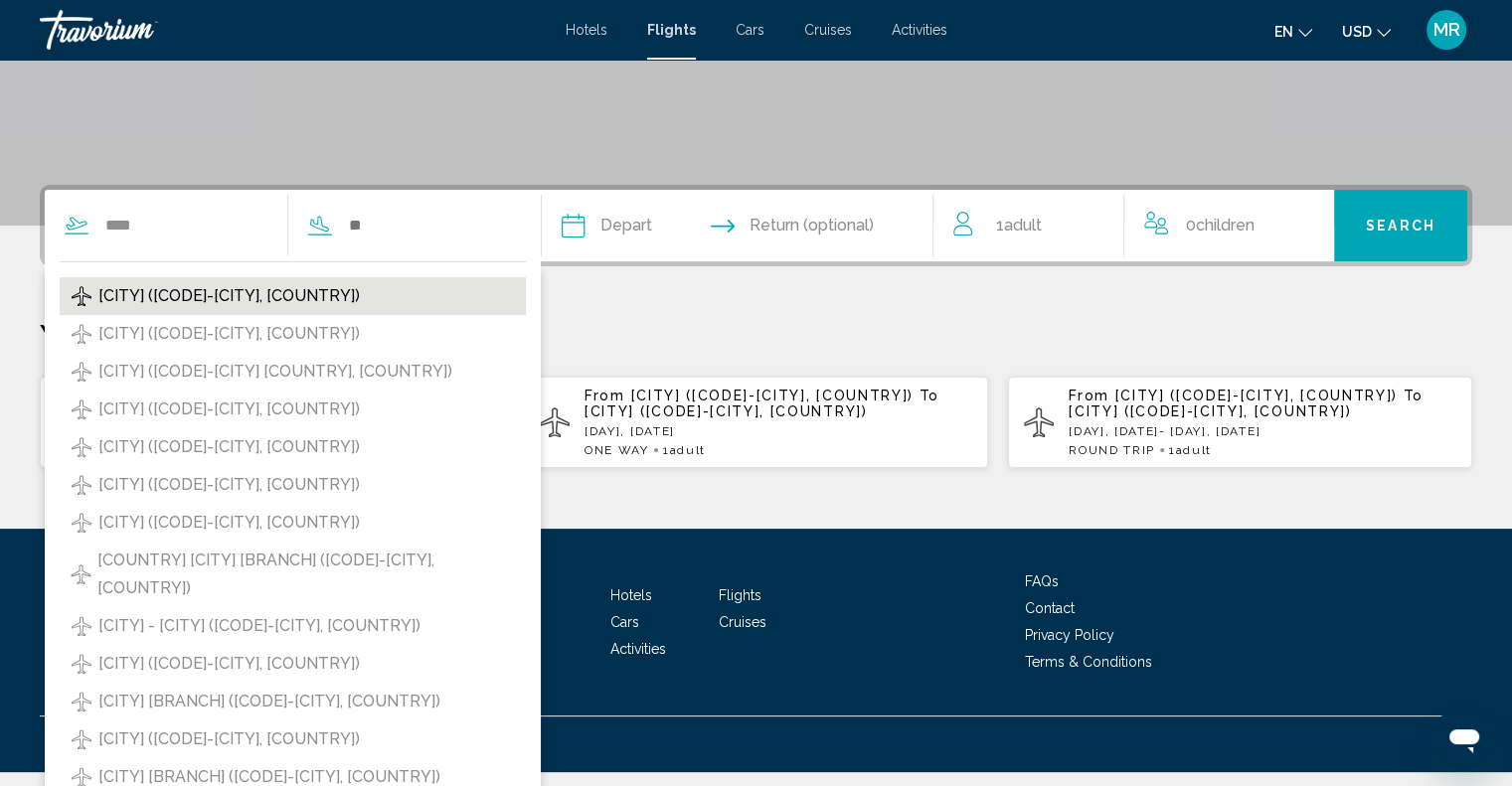 click on "[CITY] ([CODE]-[CITY], [COUNTRY])" at bounding box center [229, 296] 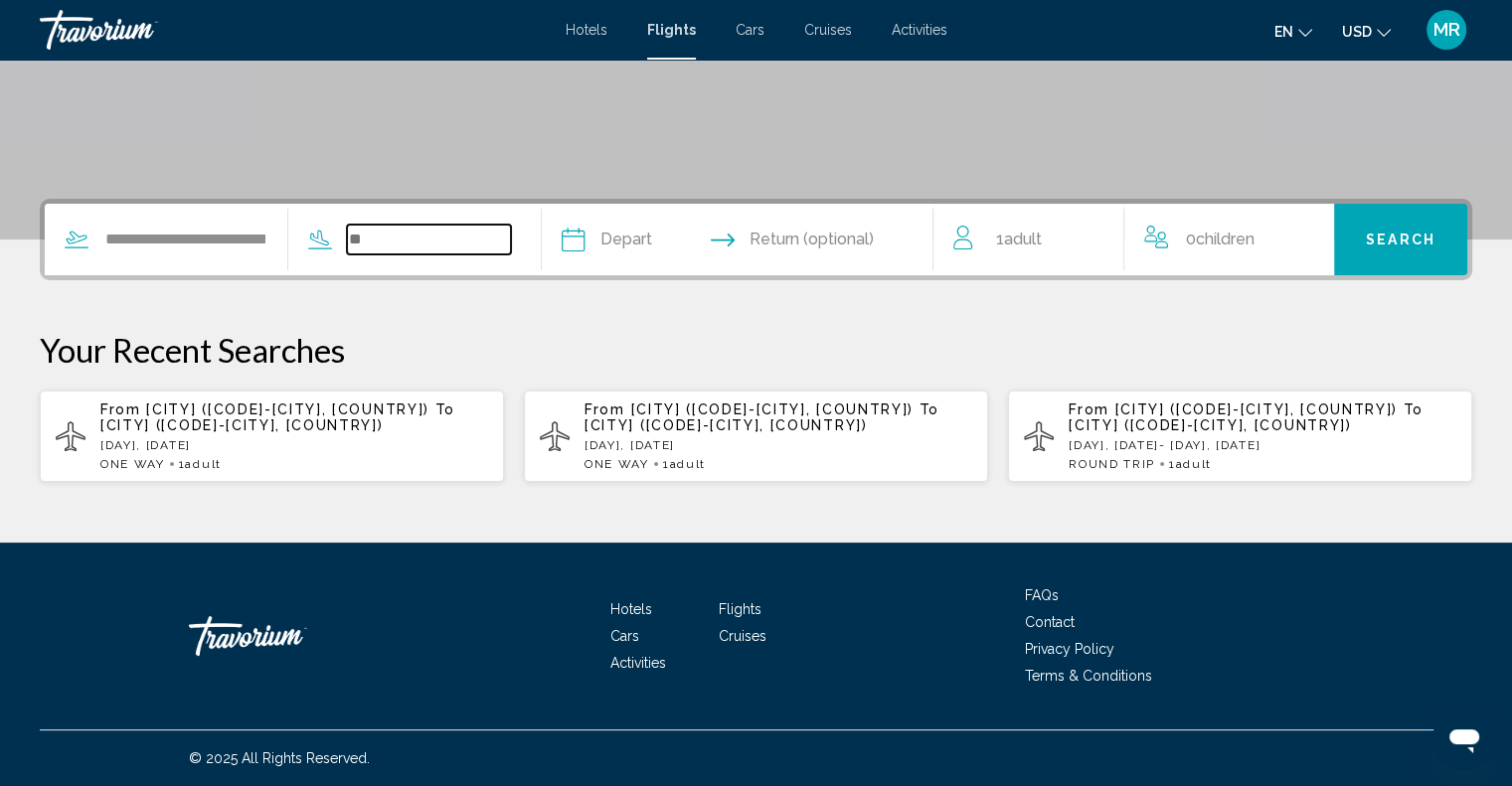 click at bounding box center (428, 239) 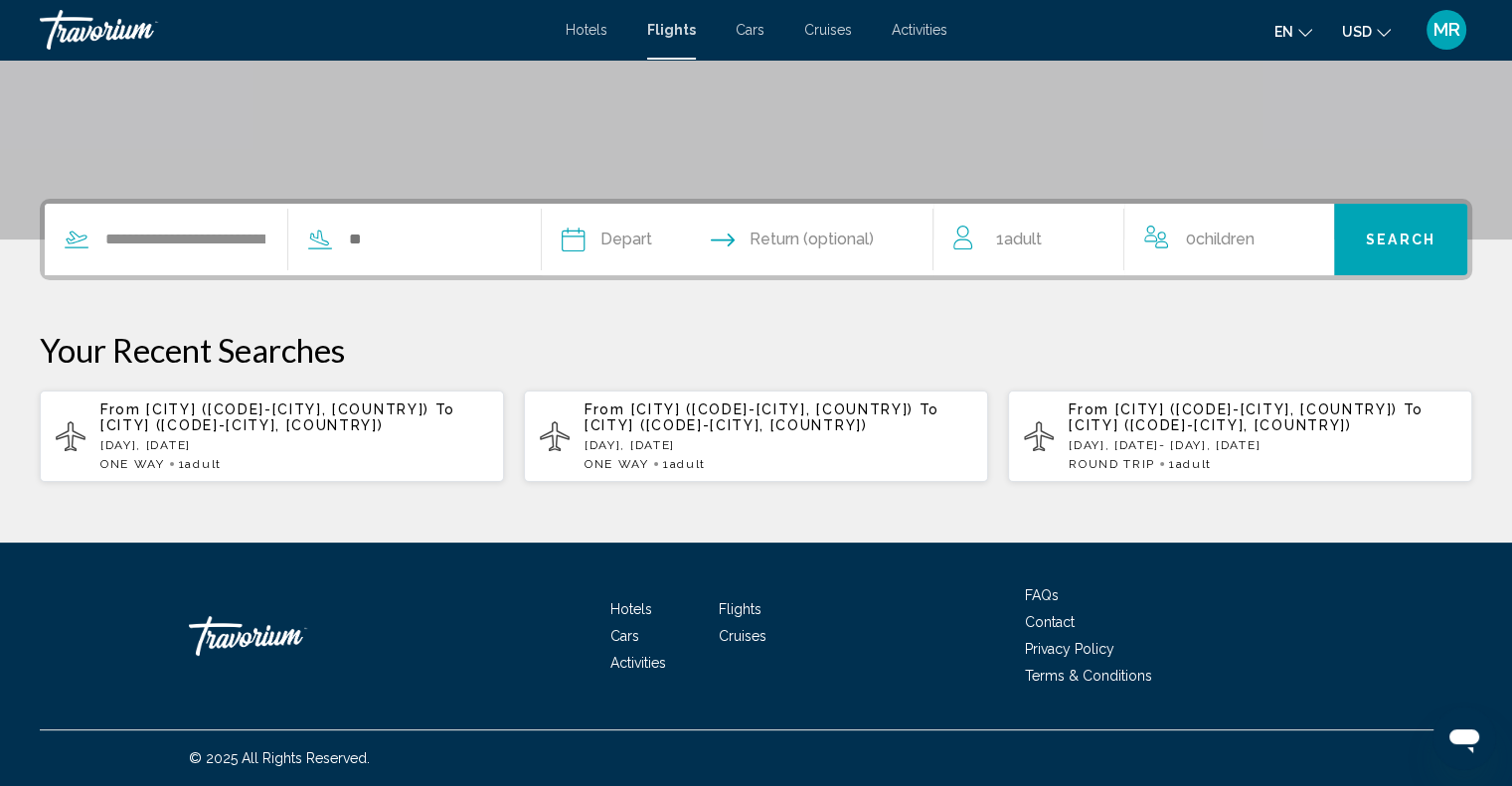 click on "To" at bounding box center (445, 409) 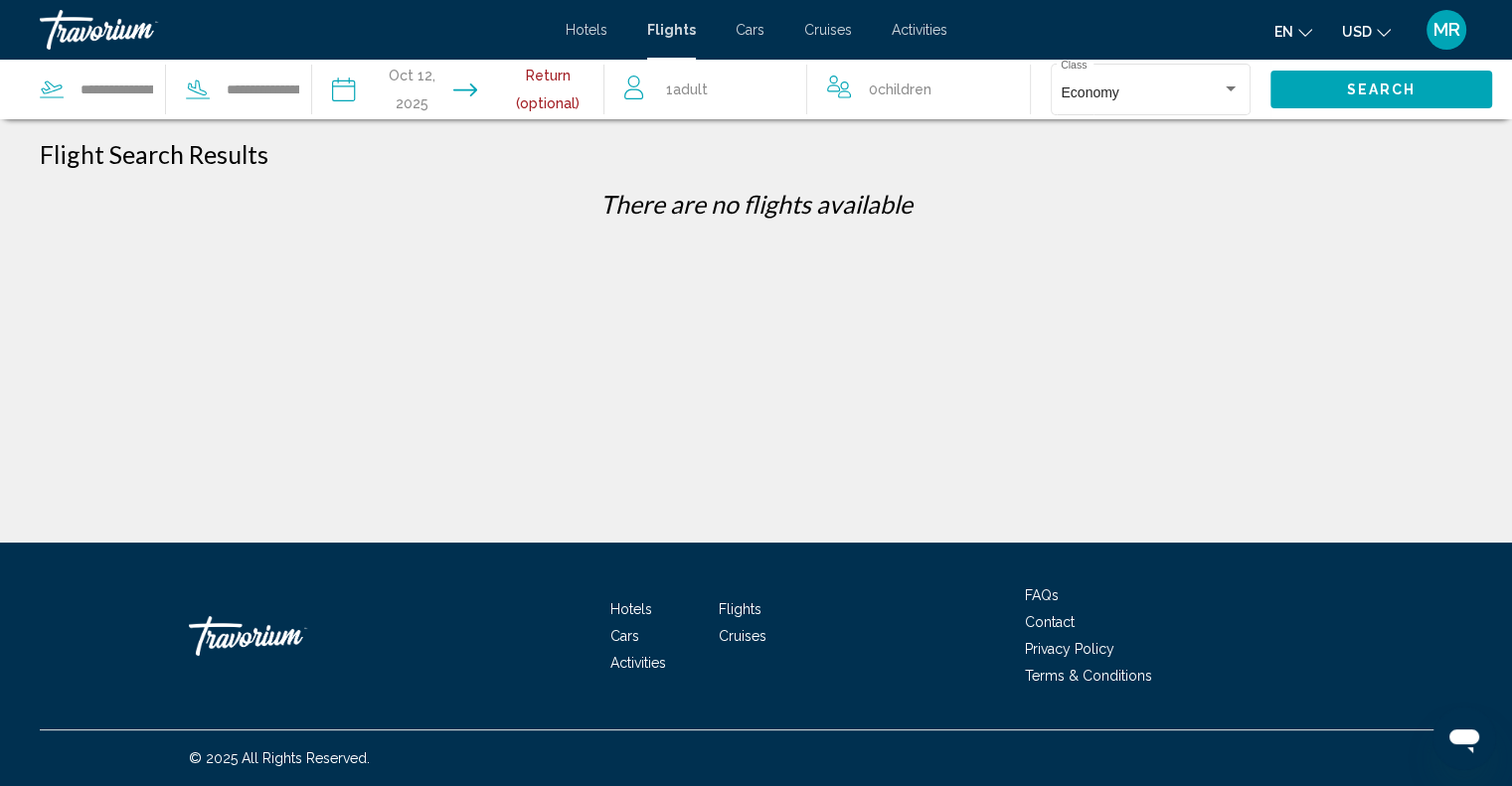 scroll, scrollTop: 0, scrollLeft: 0, axis: both 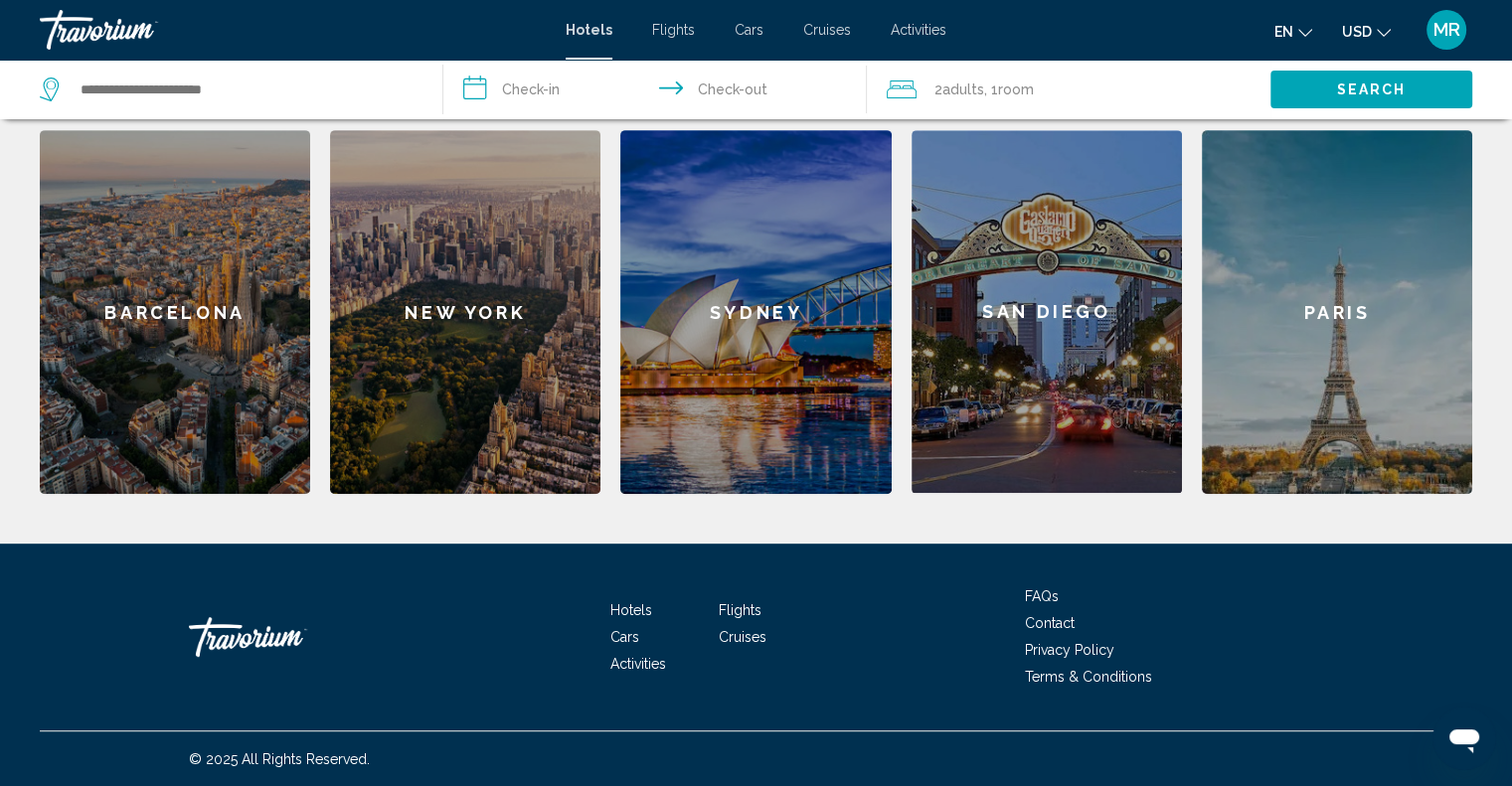click on "Flights" at bounding box center [740, 610] 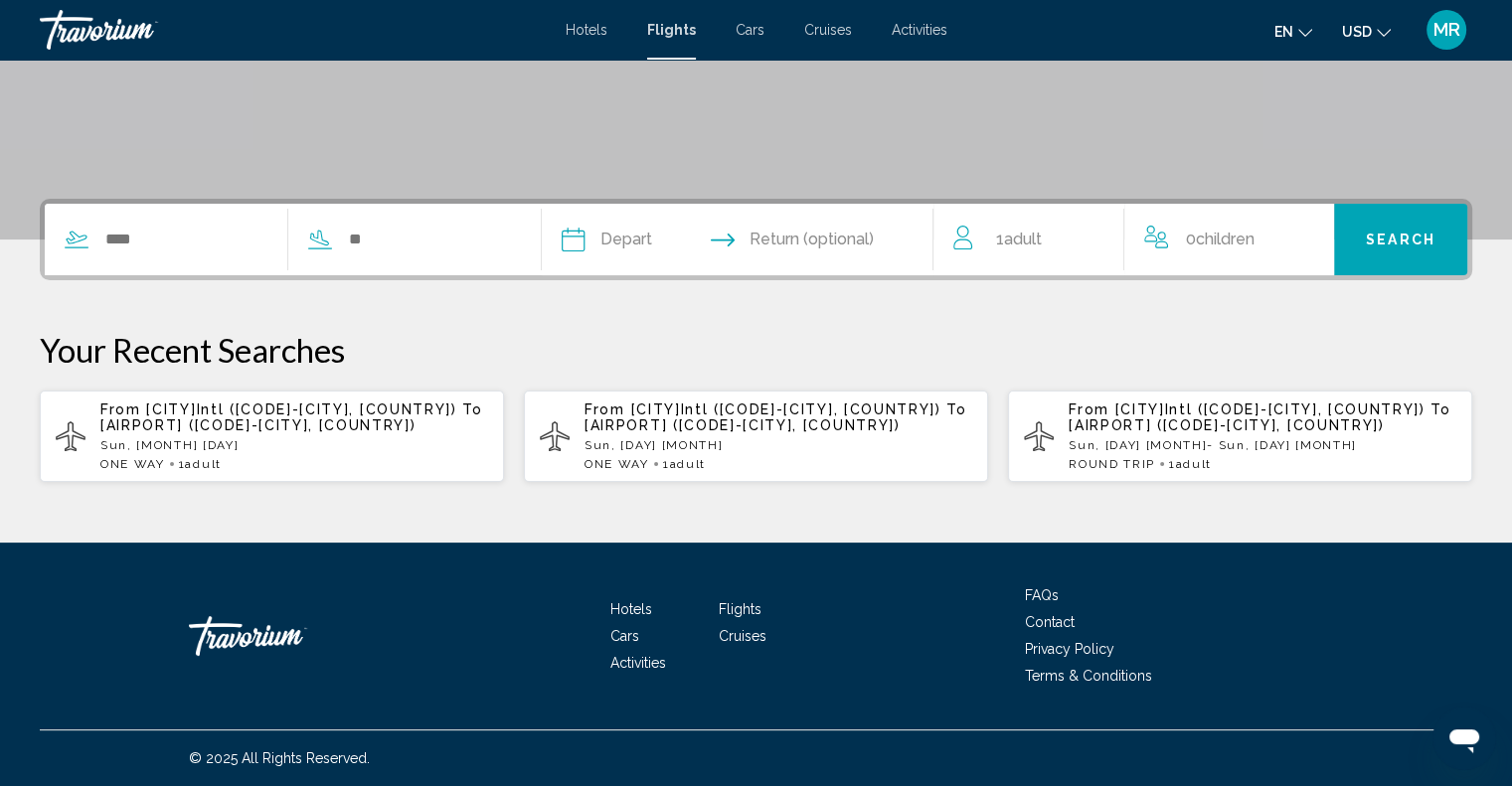 scroll, scrollTop: 371, scrollLeft: 0, axis: vertical 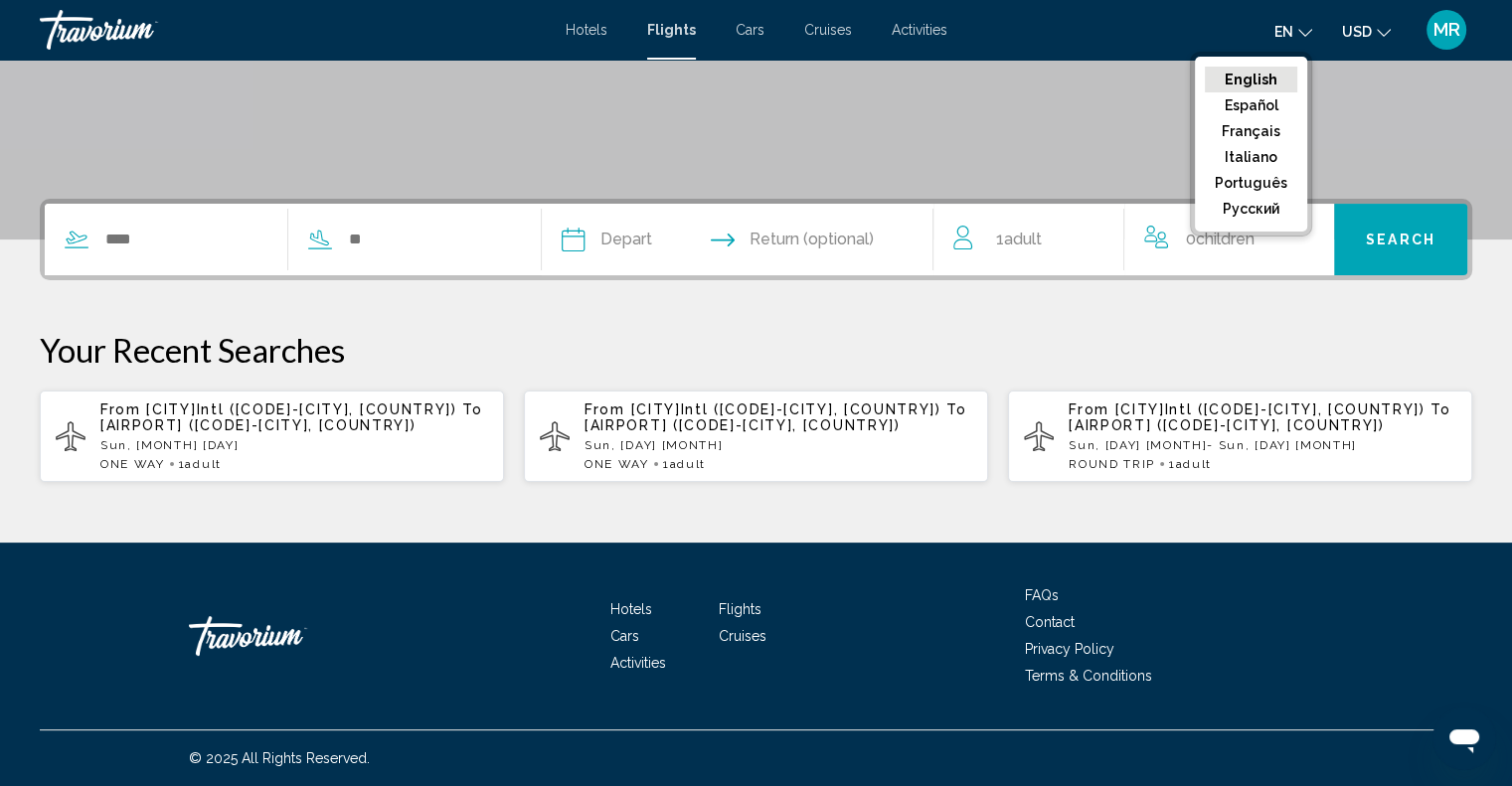 click at bounding box center (756, -59) 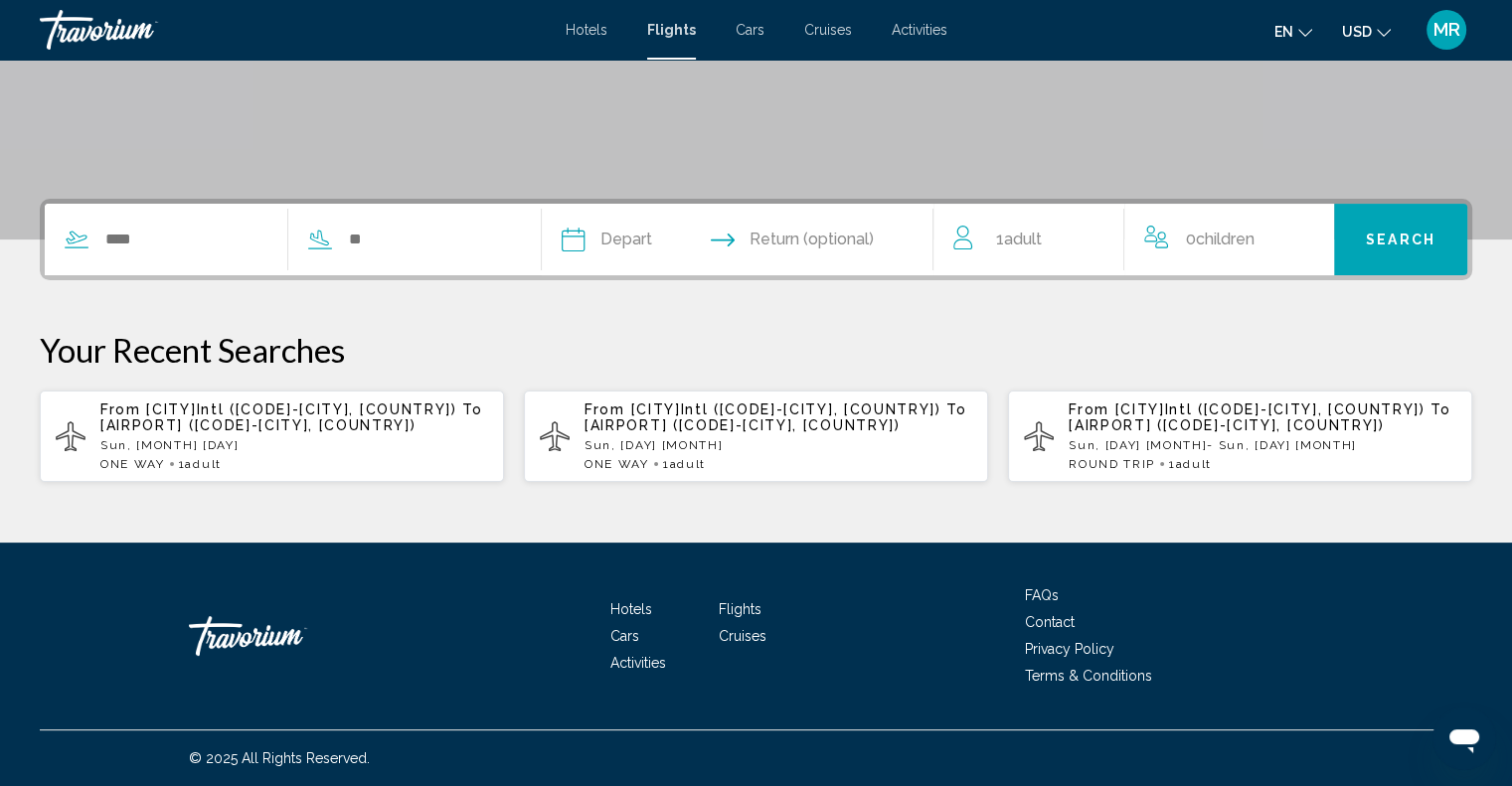 click at bounding box center (77, 239) 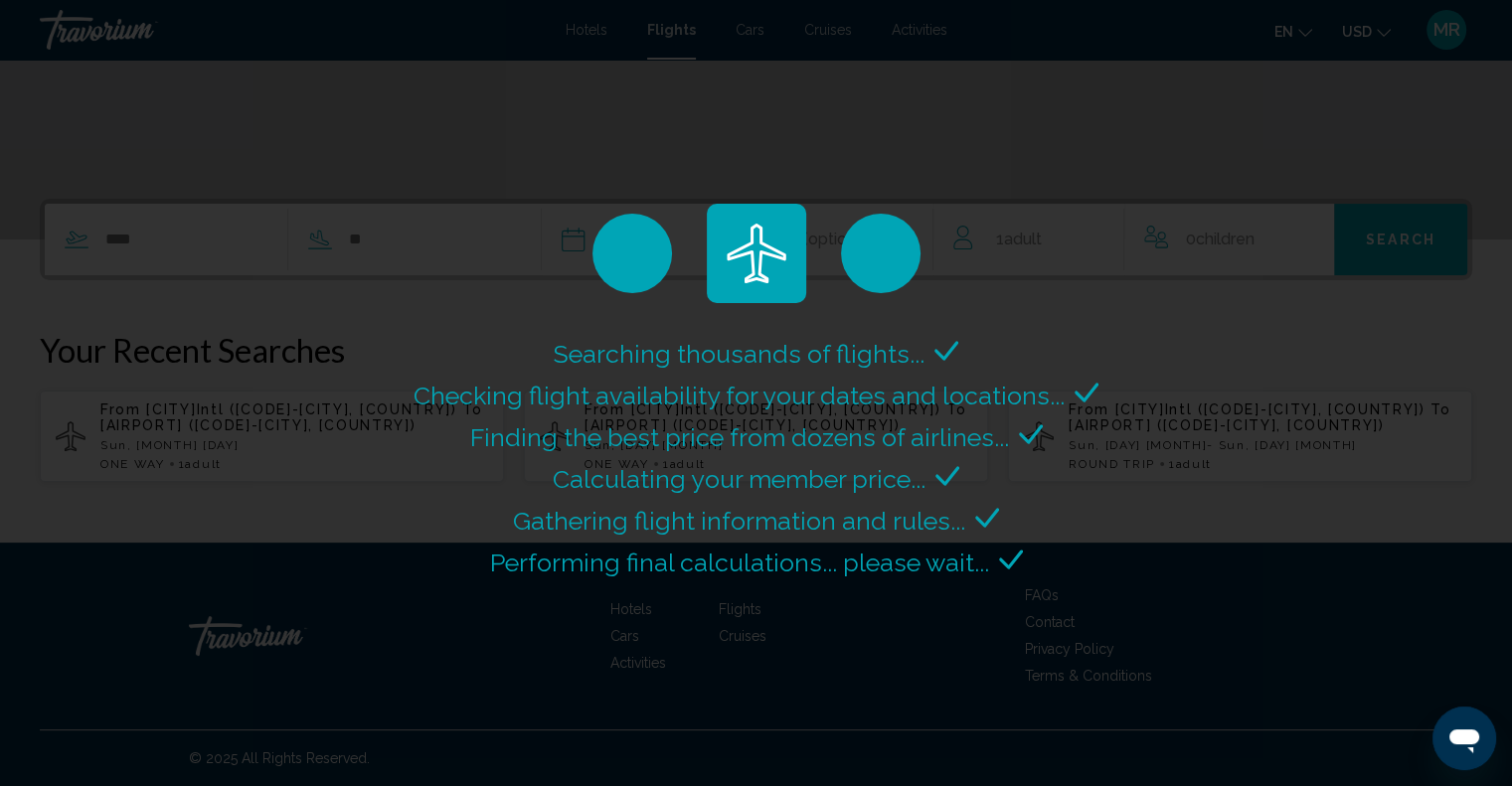 scroll, scrollTop: 0, scrollLeft: 0, axis: both 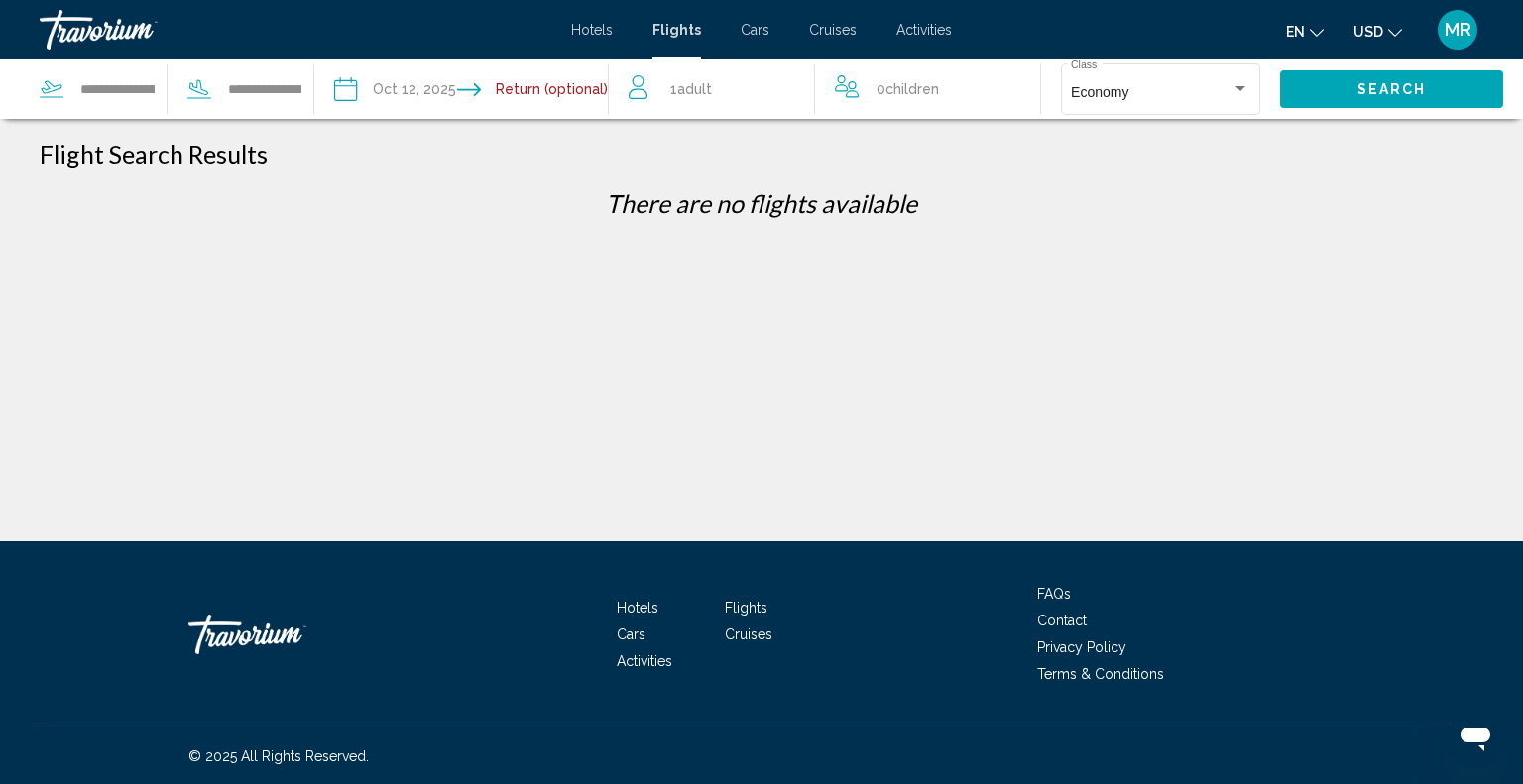 click at bounding box center [197, 87] 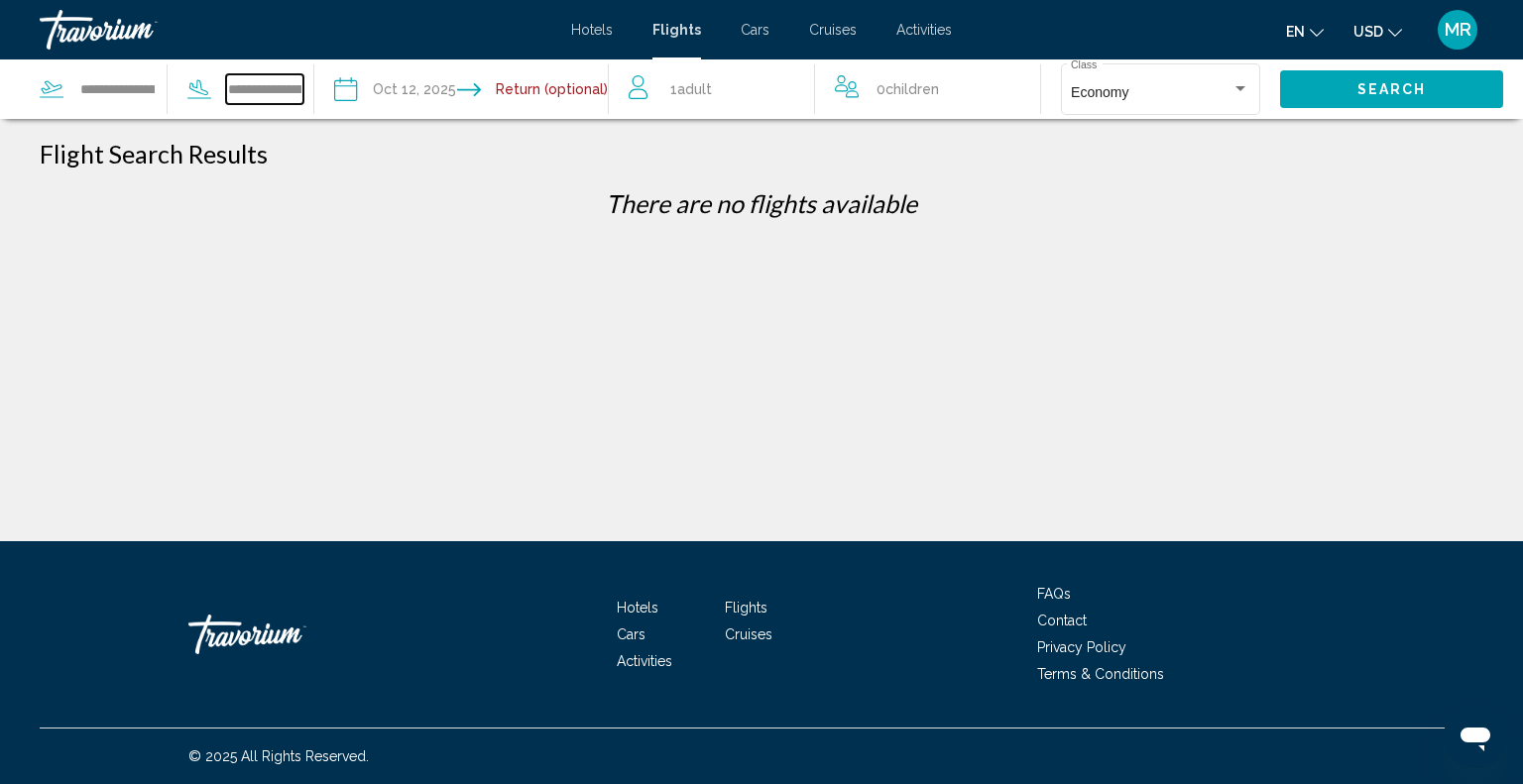 click on "**********" at bounding box center (265, 89) 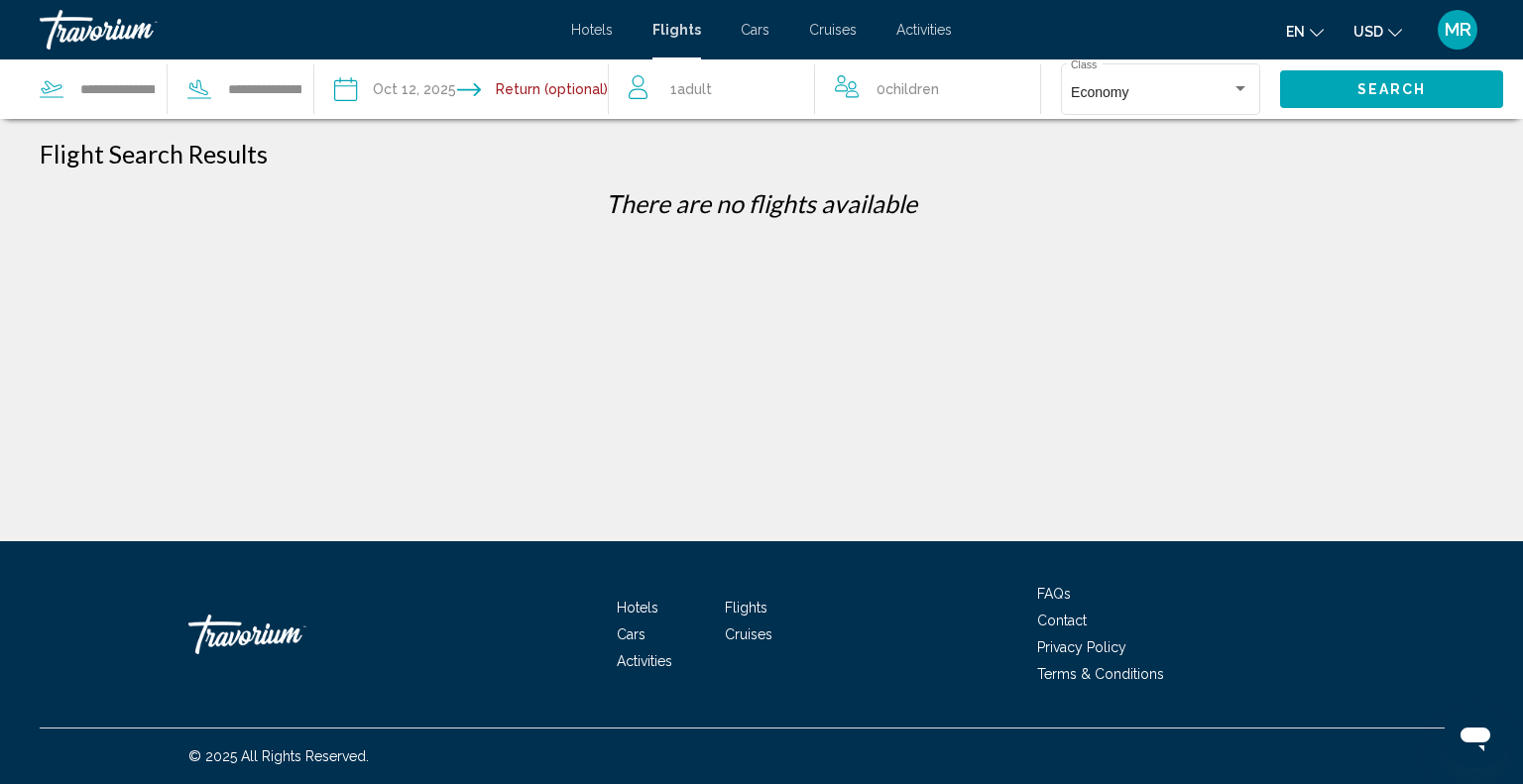 click at bounding box center (402, 92) 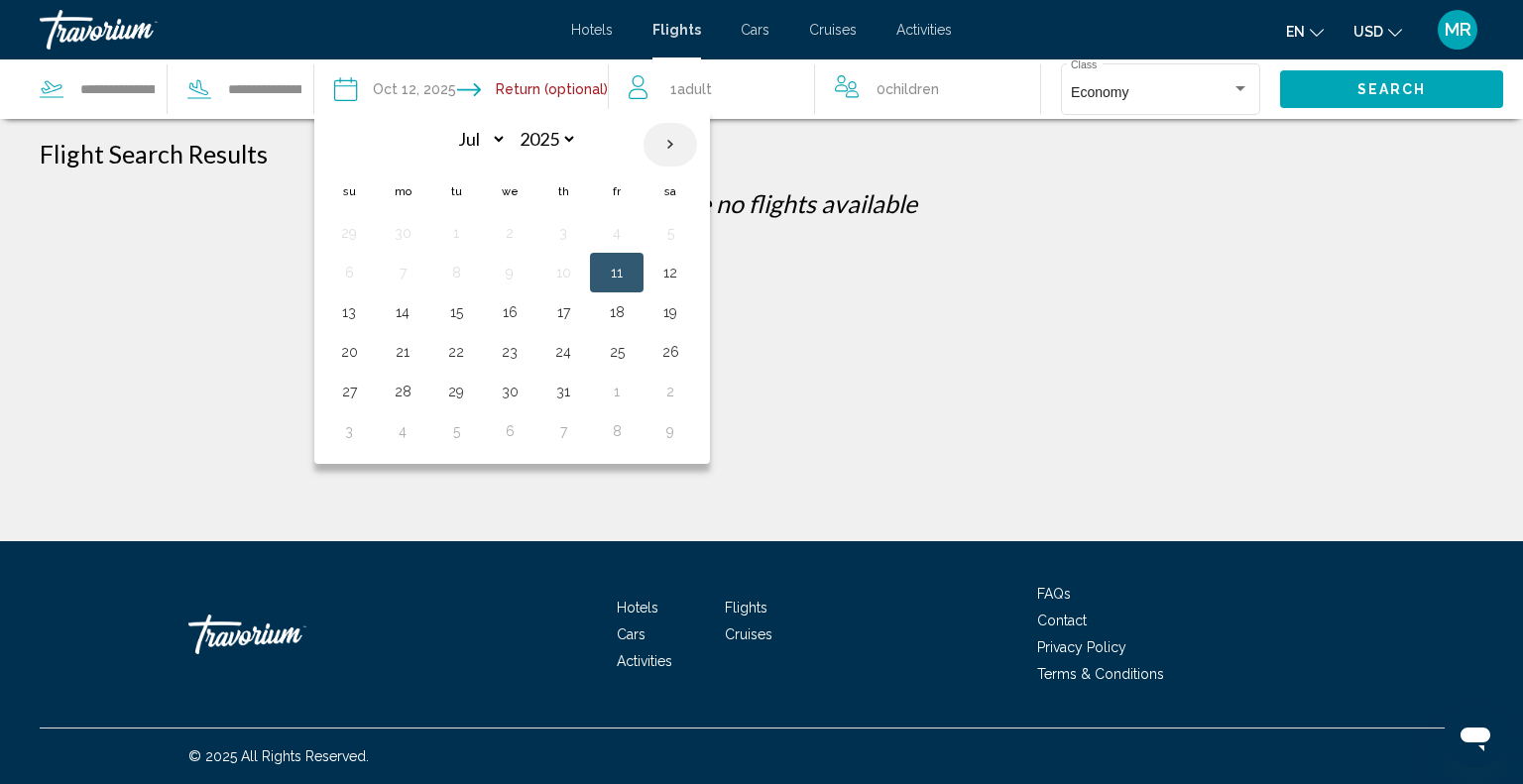 click at bounding box center (670, 145) 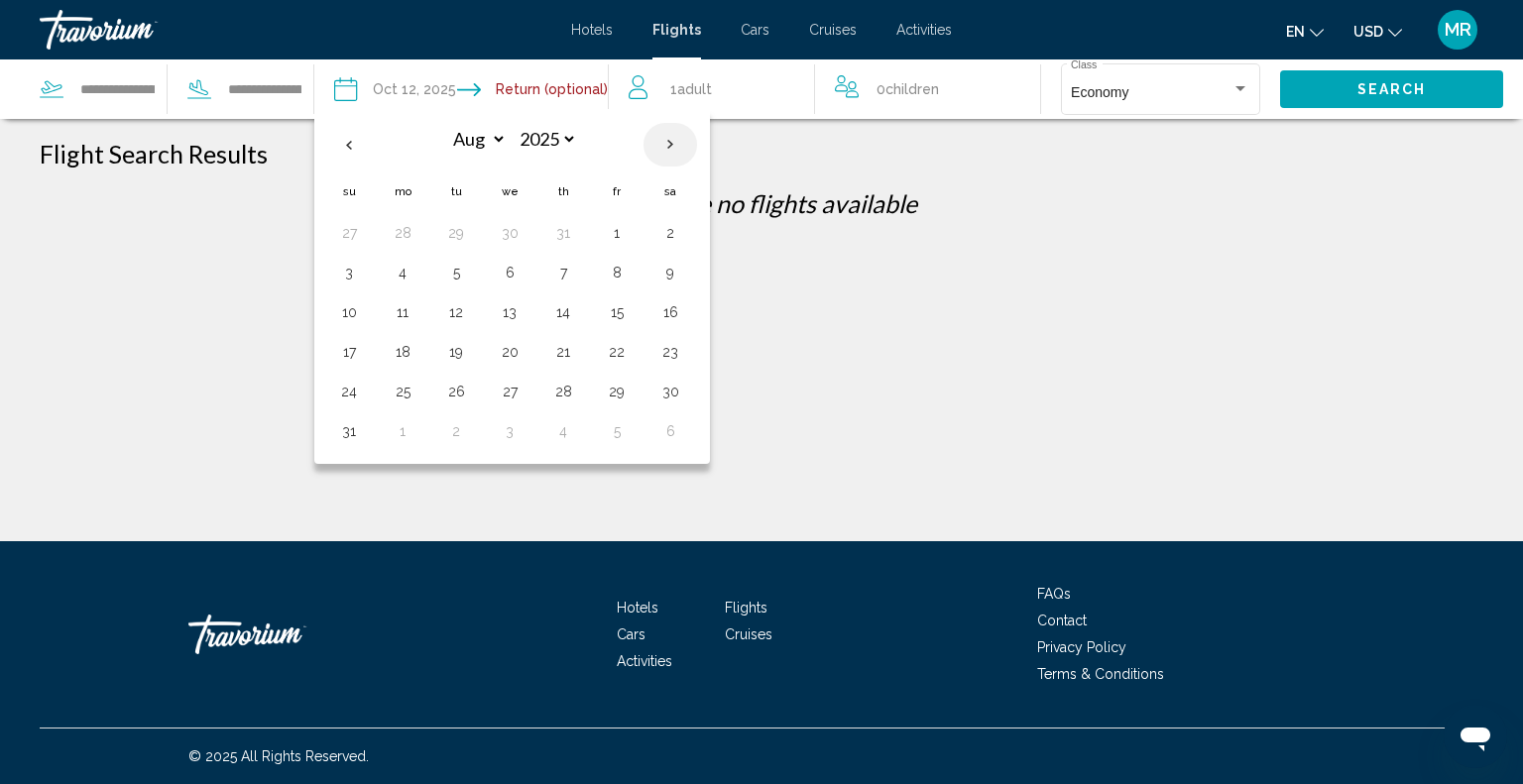 click at bounding box center (670, 145) 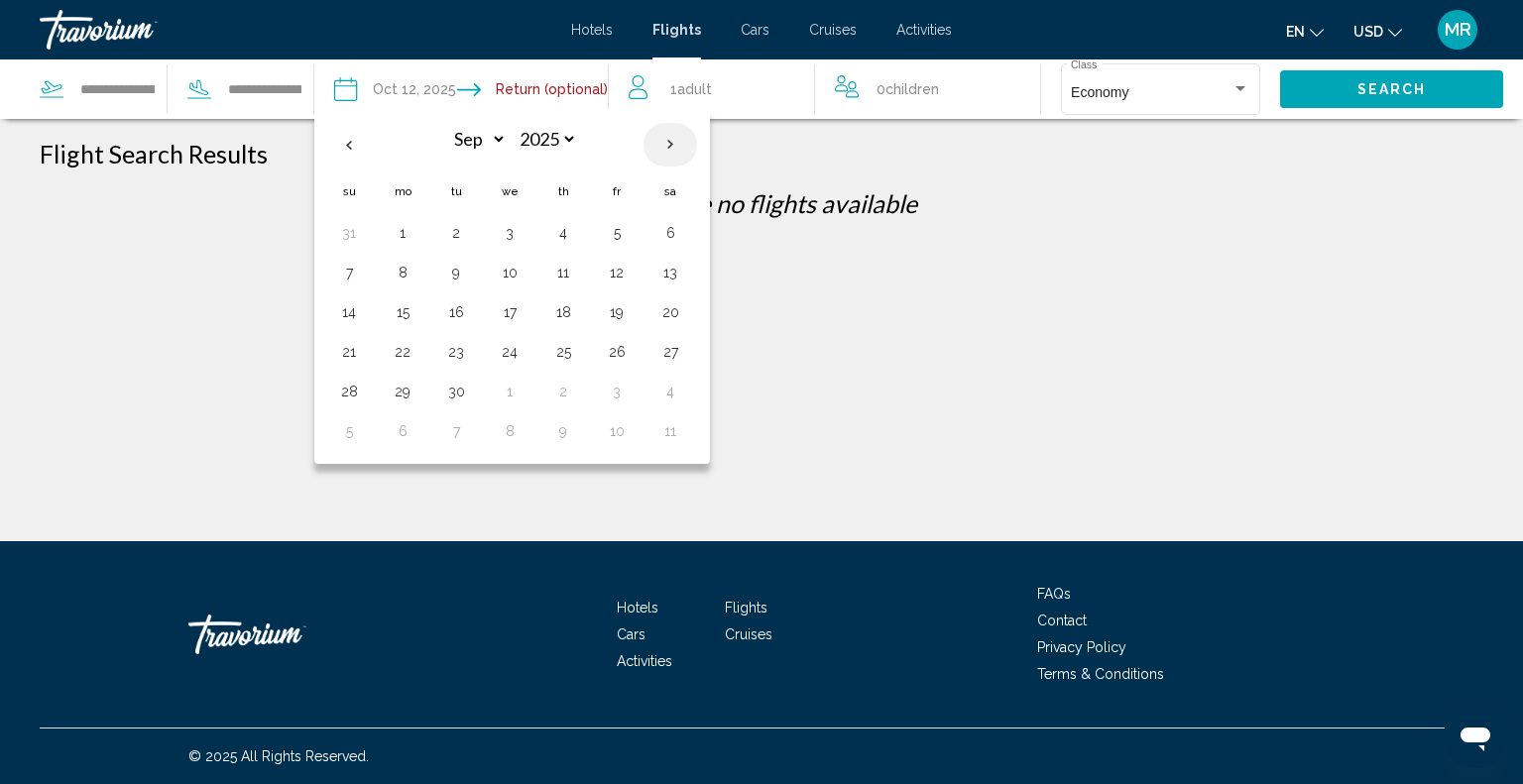 click at bounding box center [670, 145] 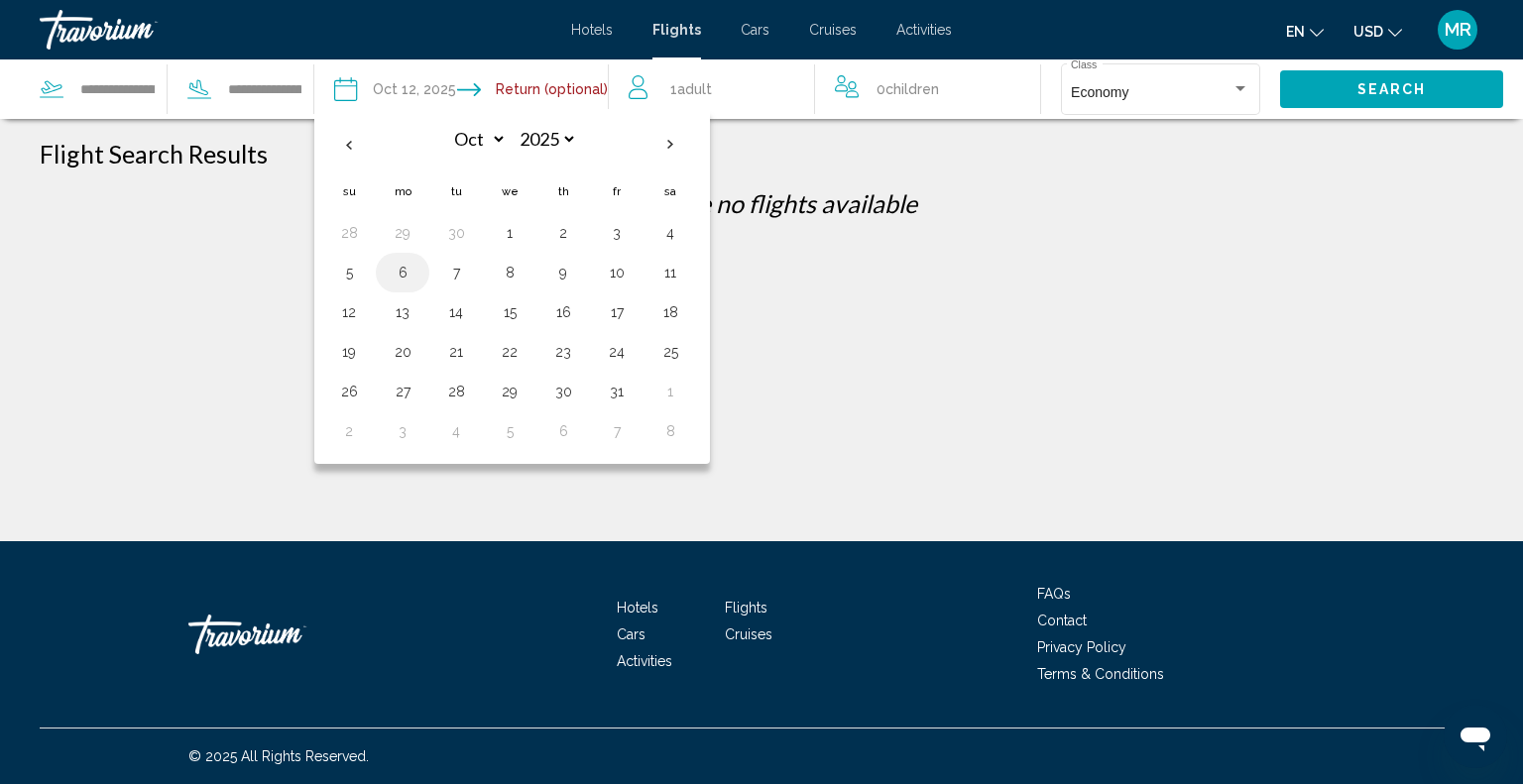 click on "6" at bounding box center [403, 273] 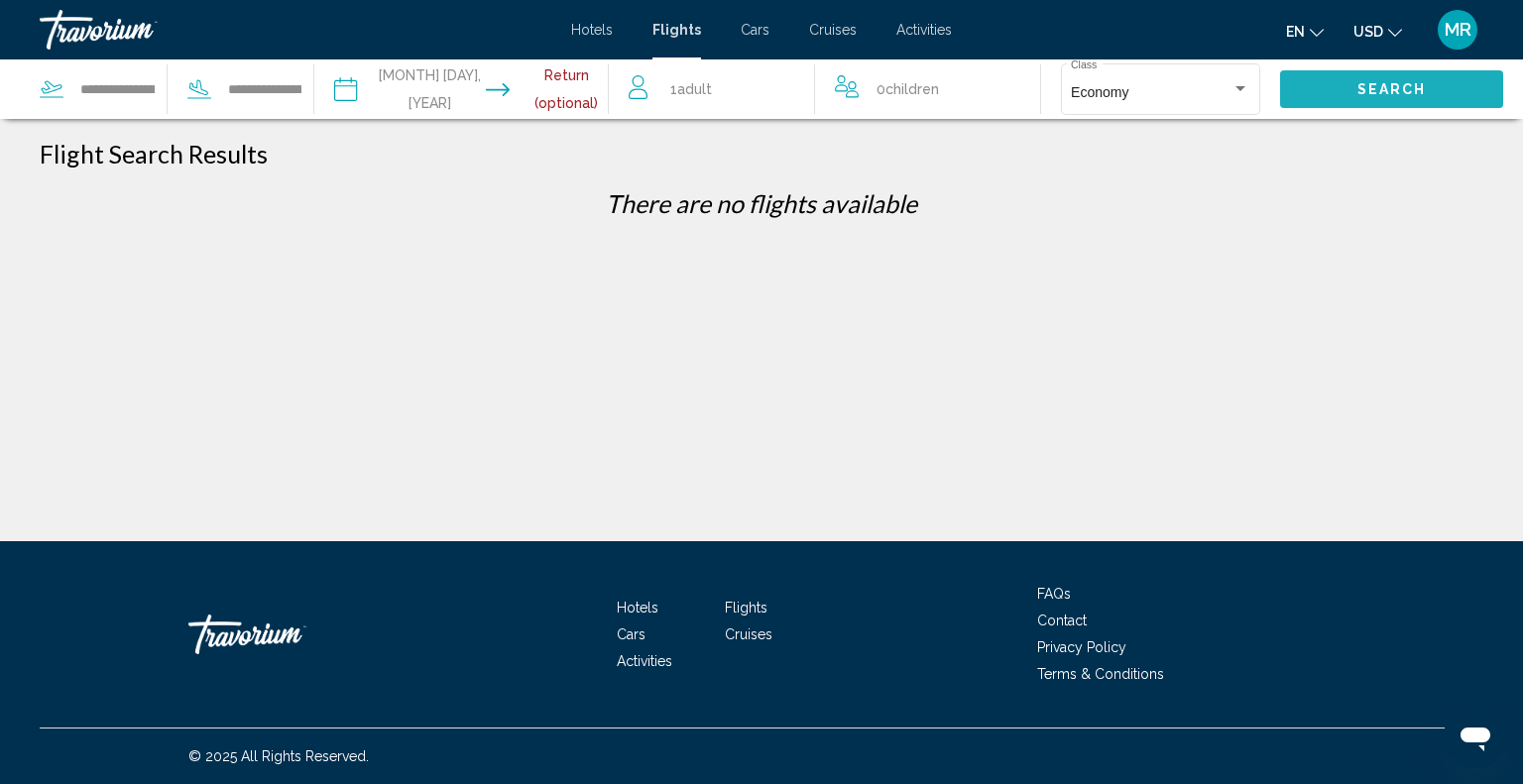 click on "Search" at bounding box center (1392, 90) 